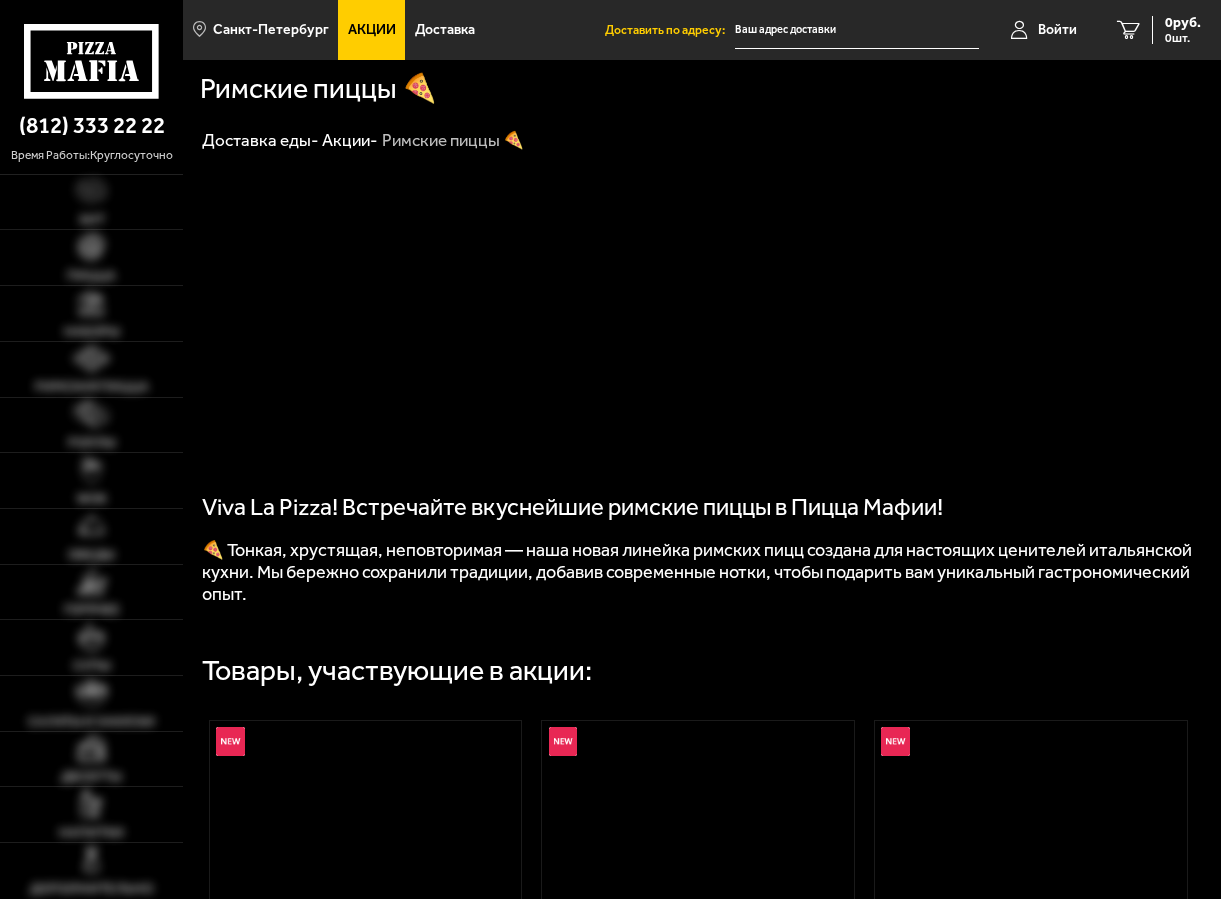 scroll, scrollTop: 0, scrollLeft: 0, axis: both 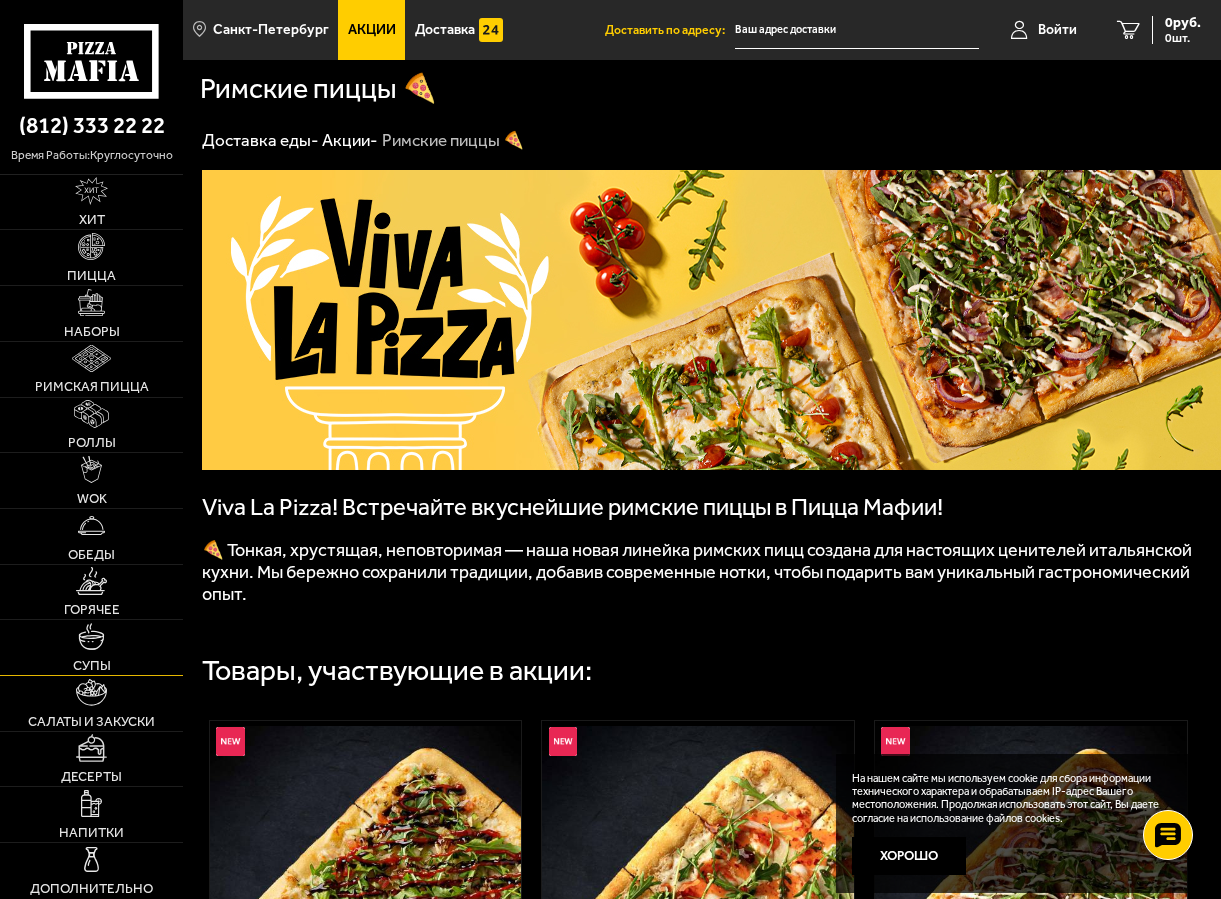 click at bounding box center (91, 636) 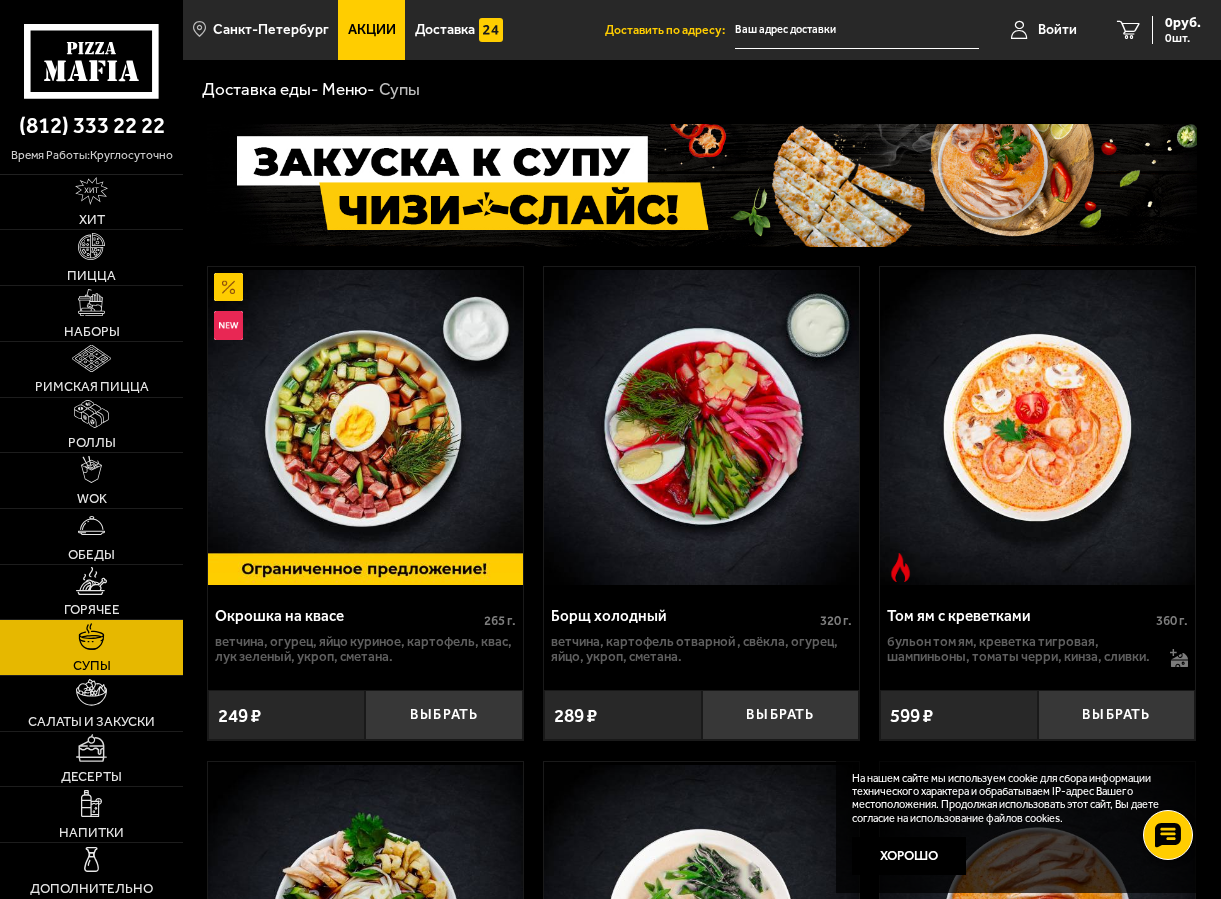 scroll, scrollTop: 0, scrollLeft: 0, axis: both 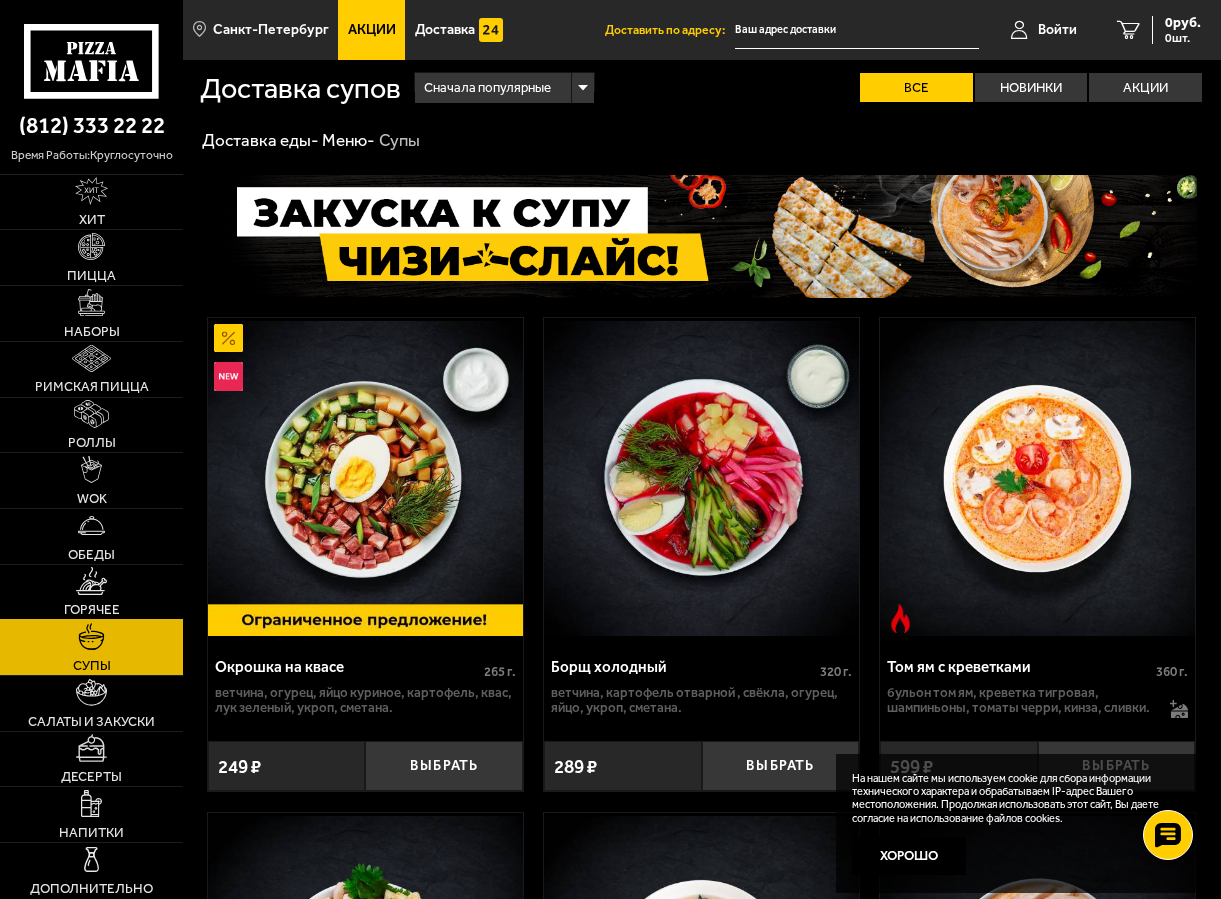 click at bounding box center [91, 580] 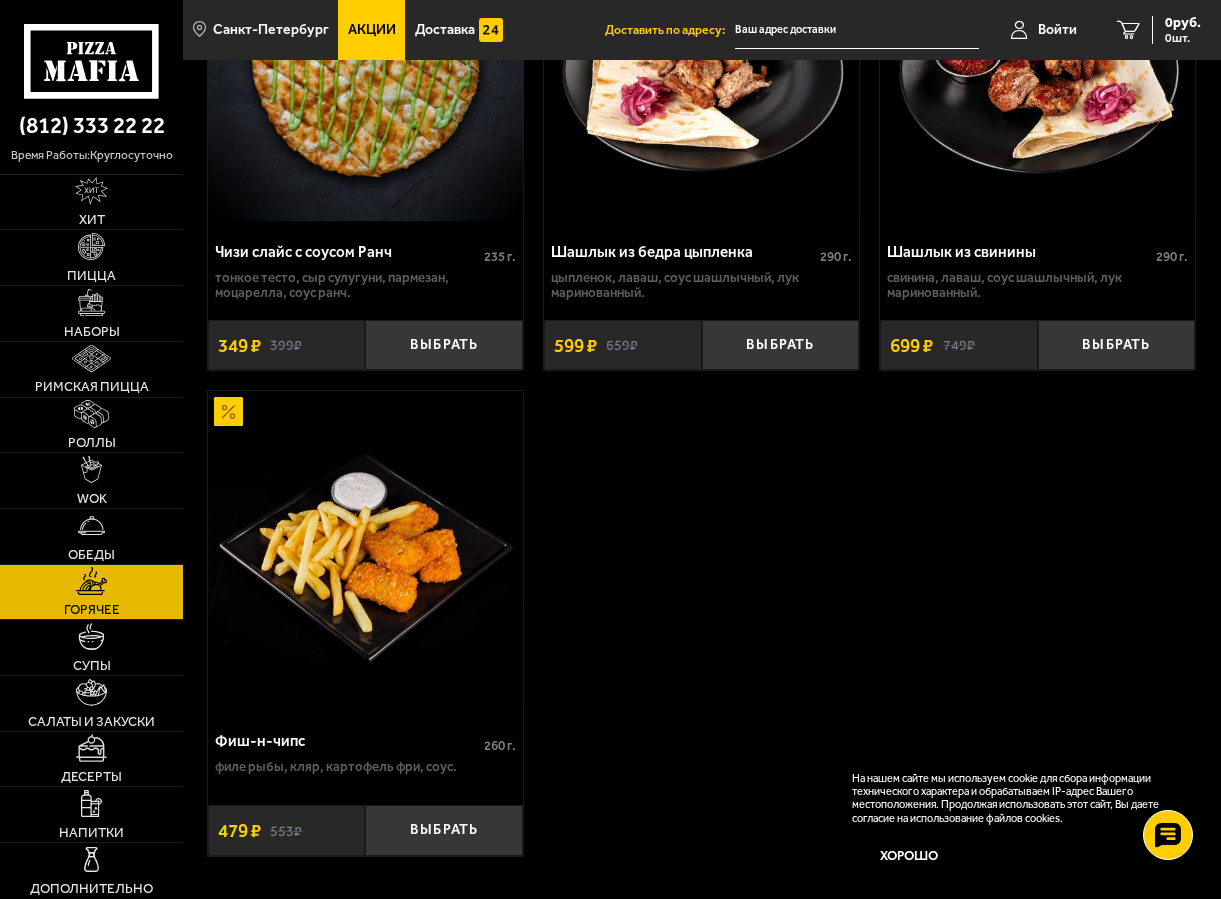 scroll, scrollTop: 2485, scrollLeft: 0, axis: vertical 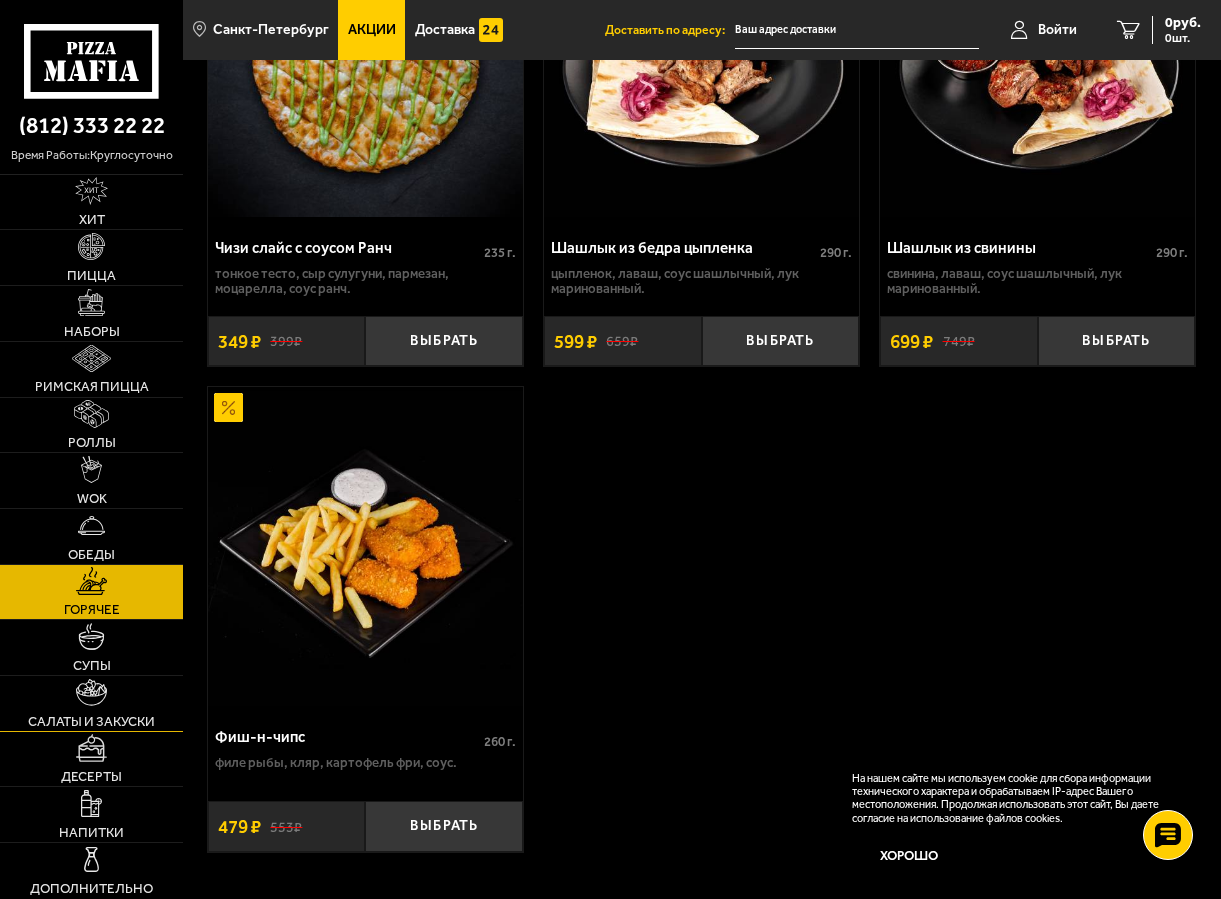 click at bounding box center [91, 692] 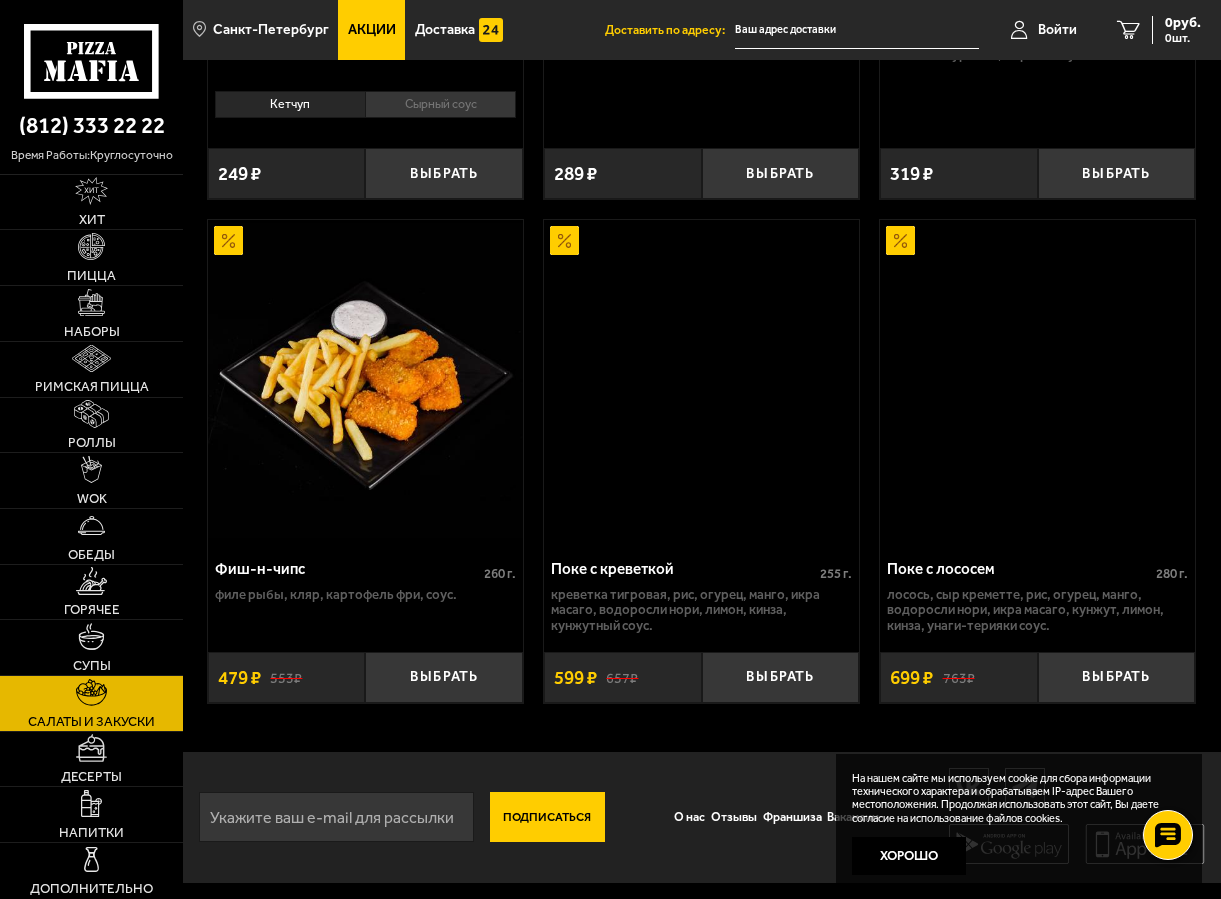 scroll, scrollTop: 0, scrollLeft: 0, axis: both 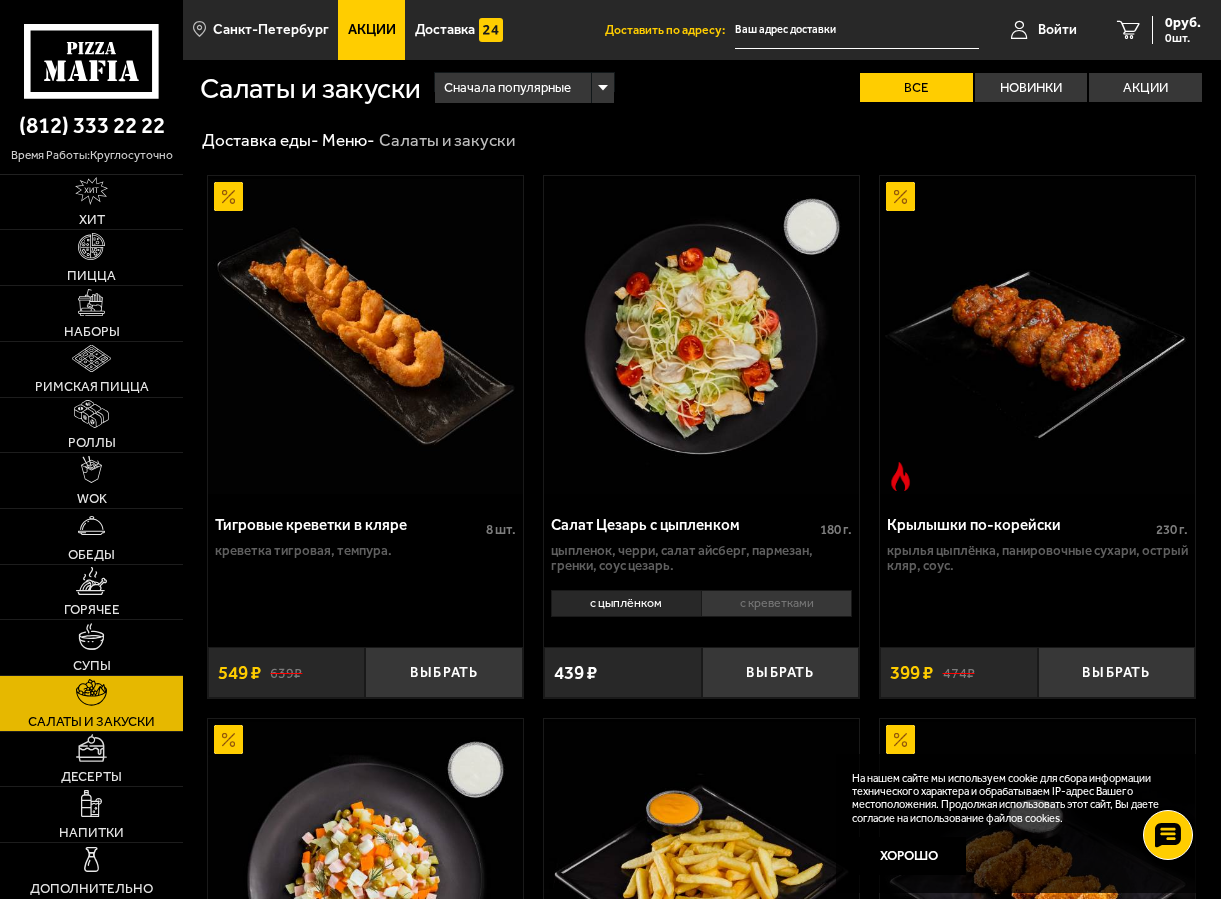 drag, startPoint x: 1220, startPoint y: 182, endPoint x: 1220, endPoint y: 207, distance: 25 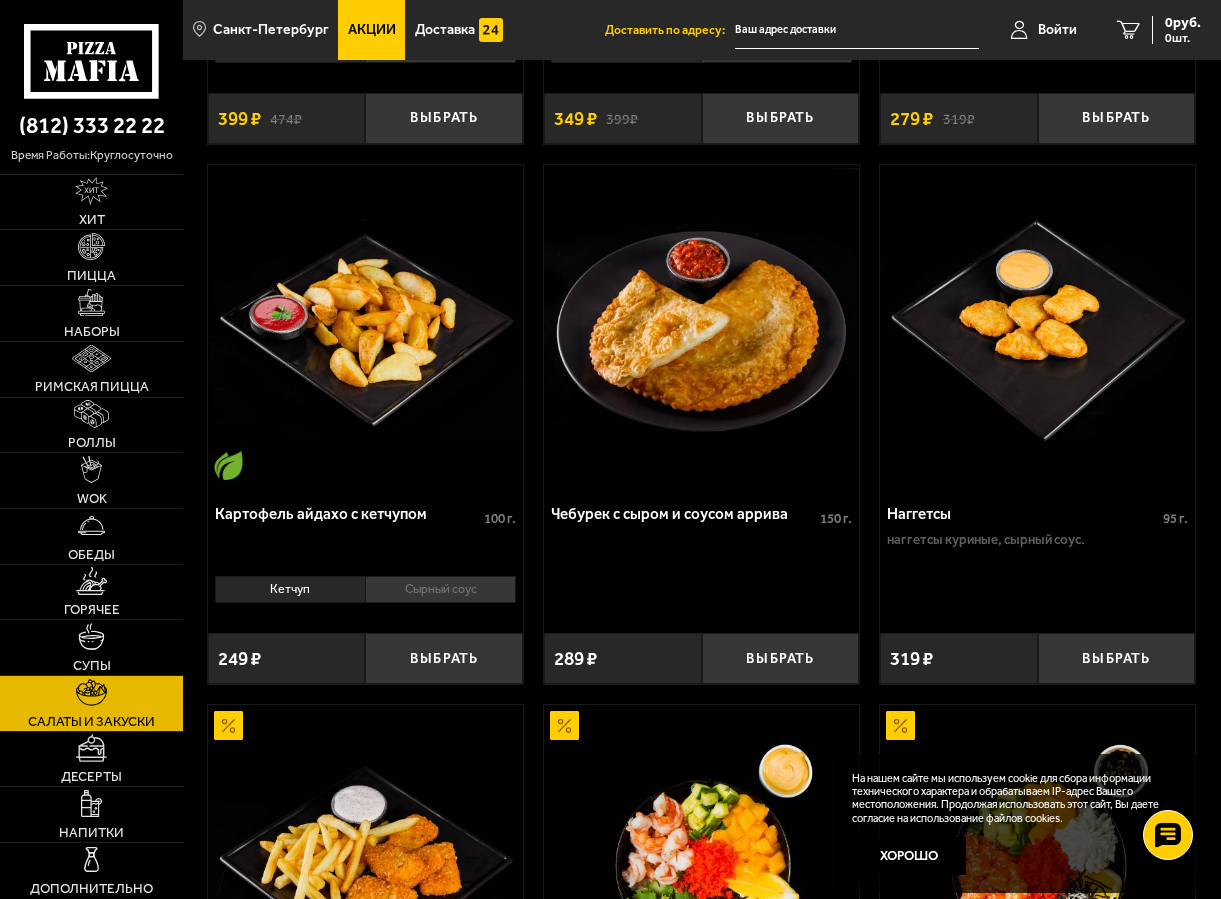 scroll, scrollTop: 1693, scrollLeft: 0, axis: vertical 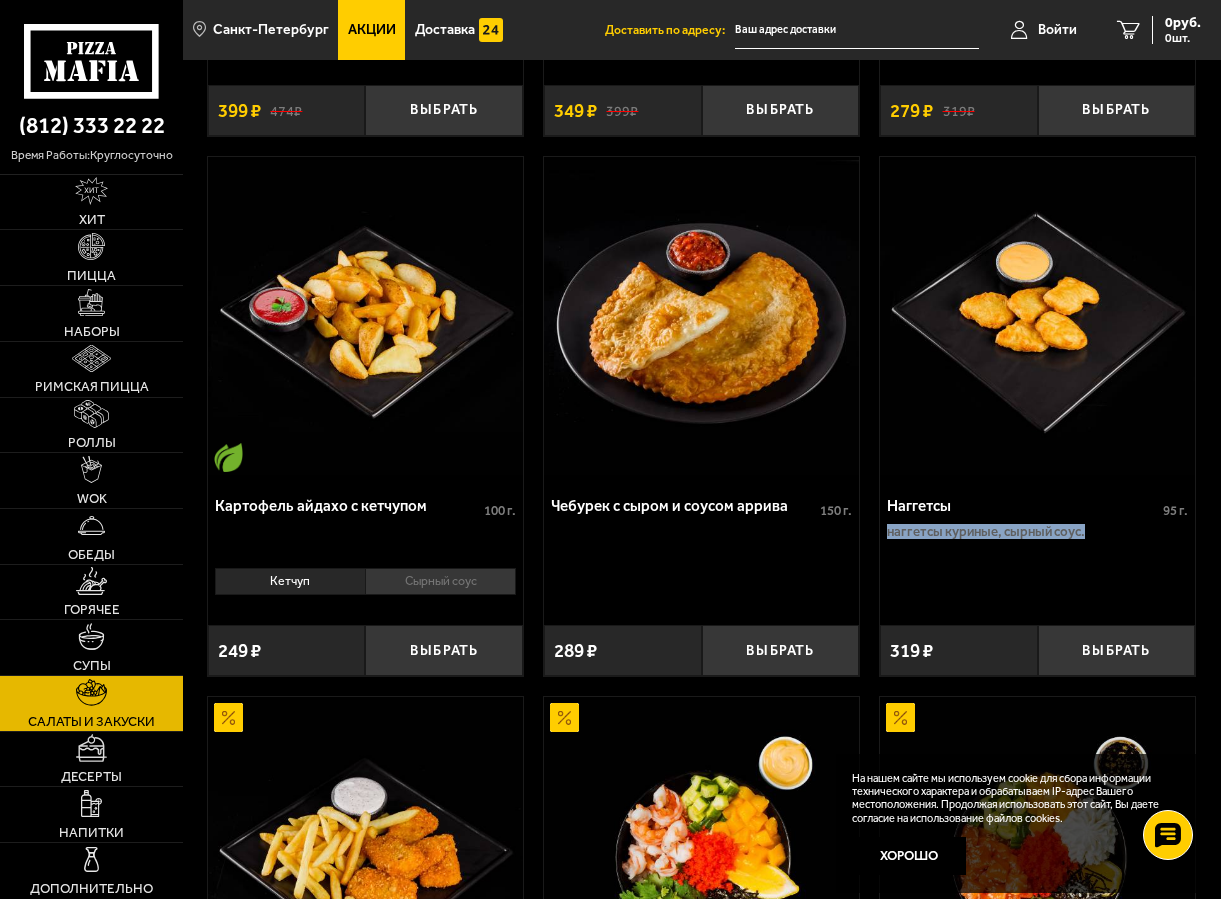 drag, startPoint x: 1219, startPoint y: 506, endPoint x: 1219, endPoint y: 544, distance: 38 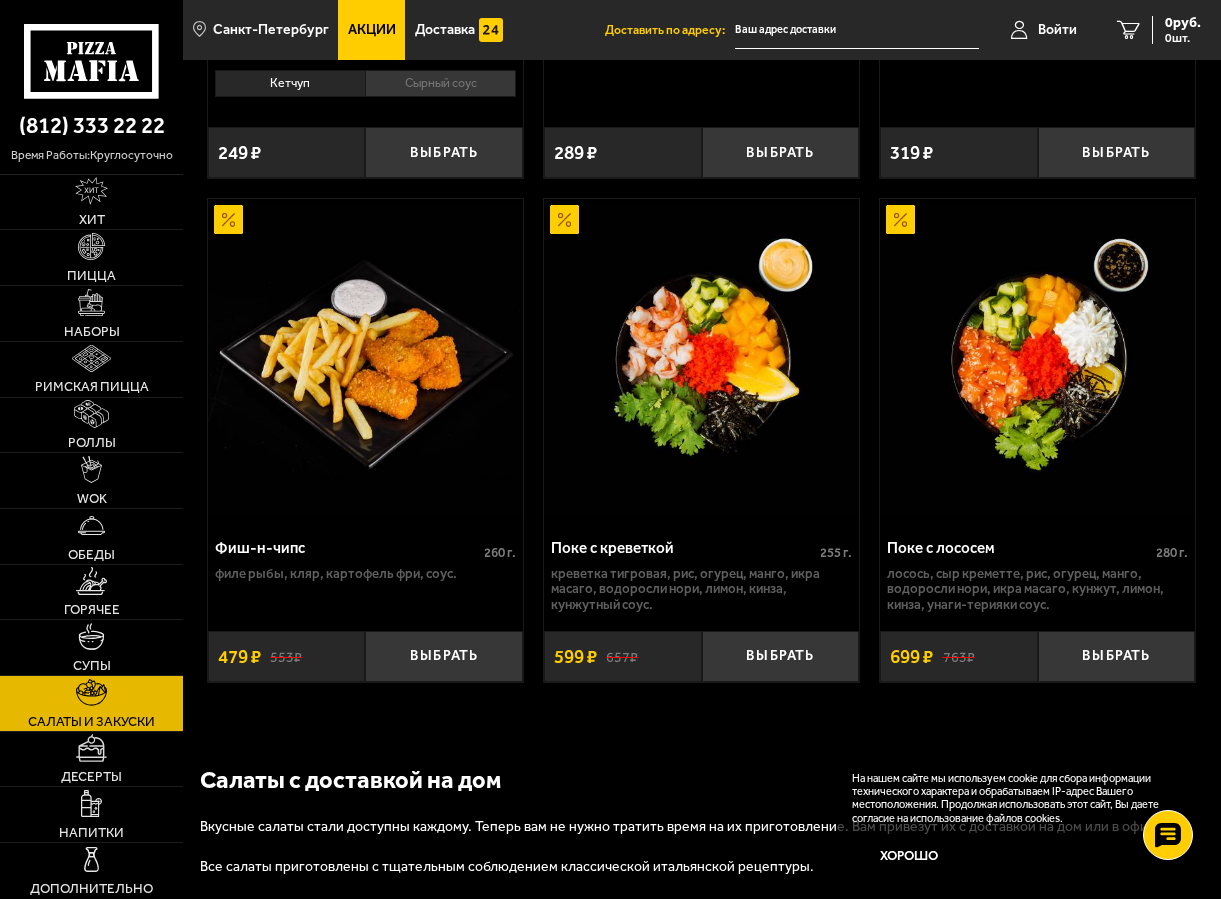 scroll, scrollTop: 2202, scrollLeft: 0, axis: vertical 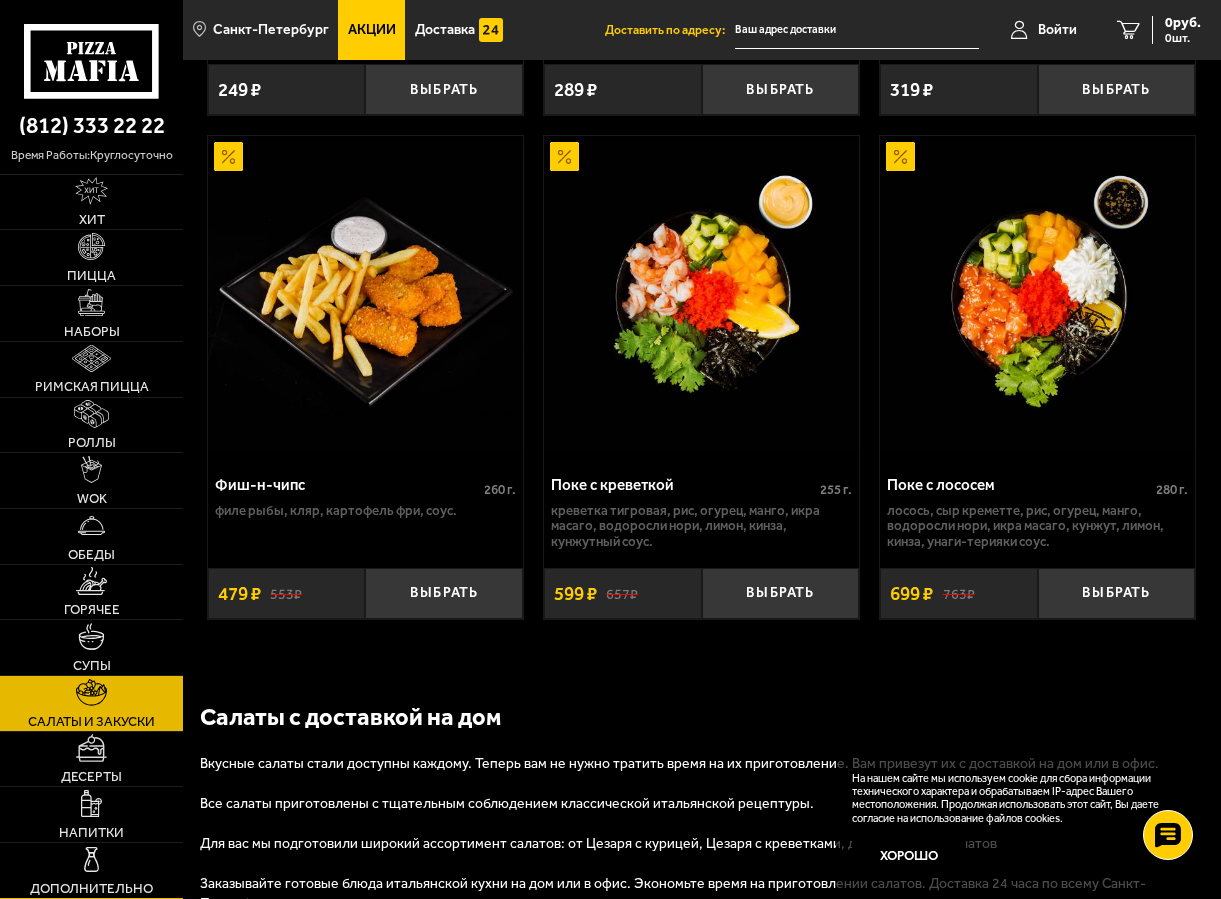 click at bounding box center [91, 859] 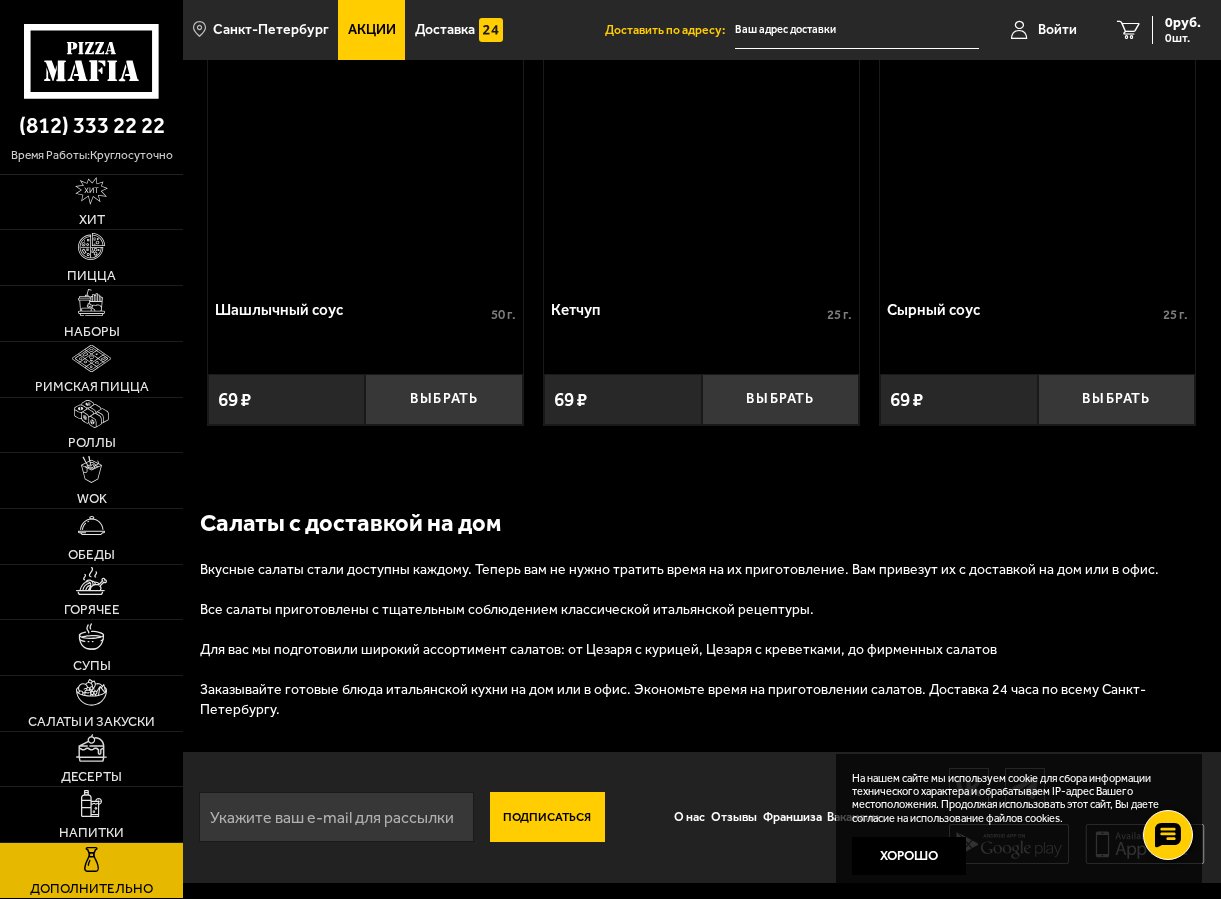 scroll, scrollTop: 0, scrollLeft: 0, axis: both 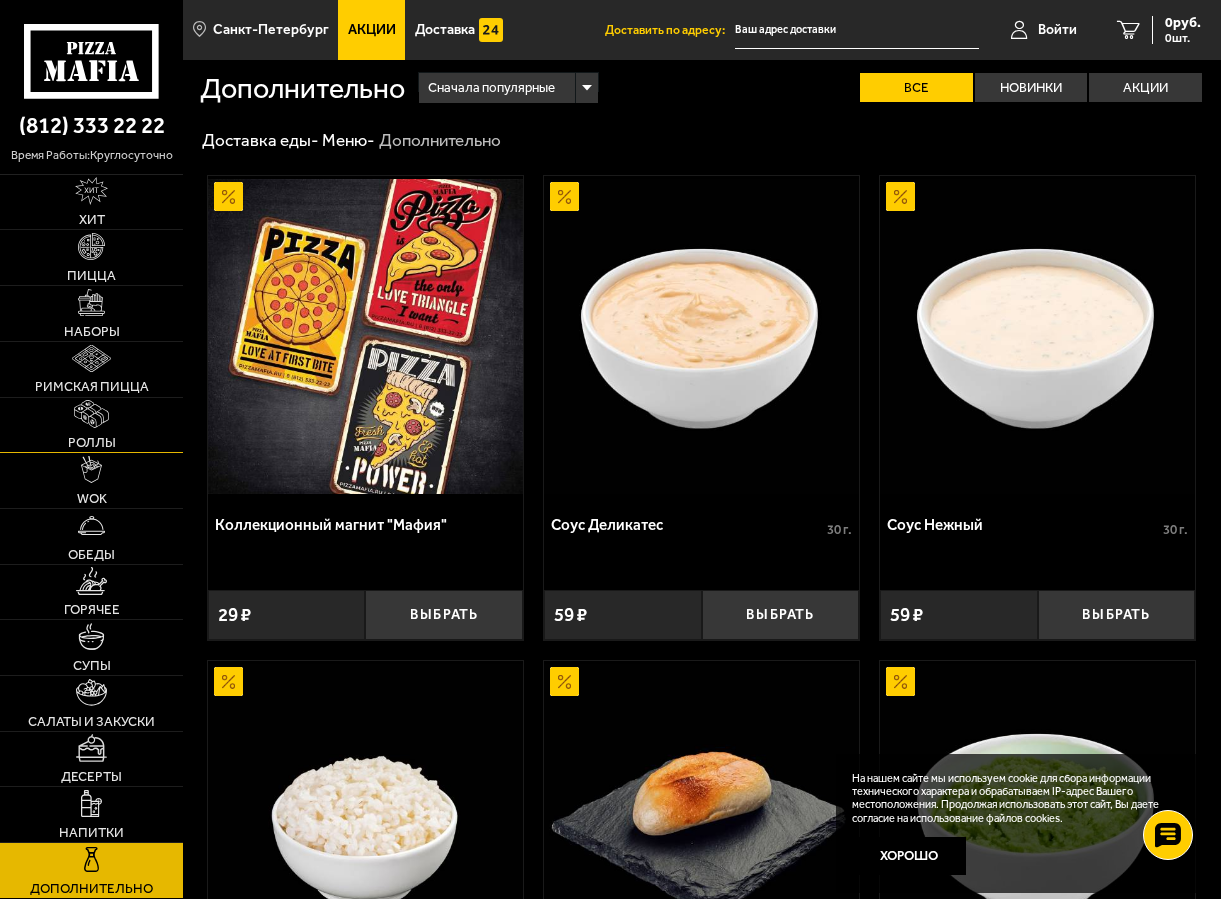 click at bounding box center (91, 413) 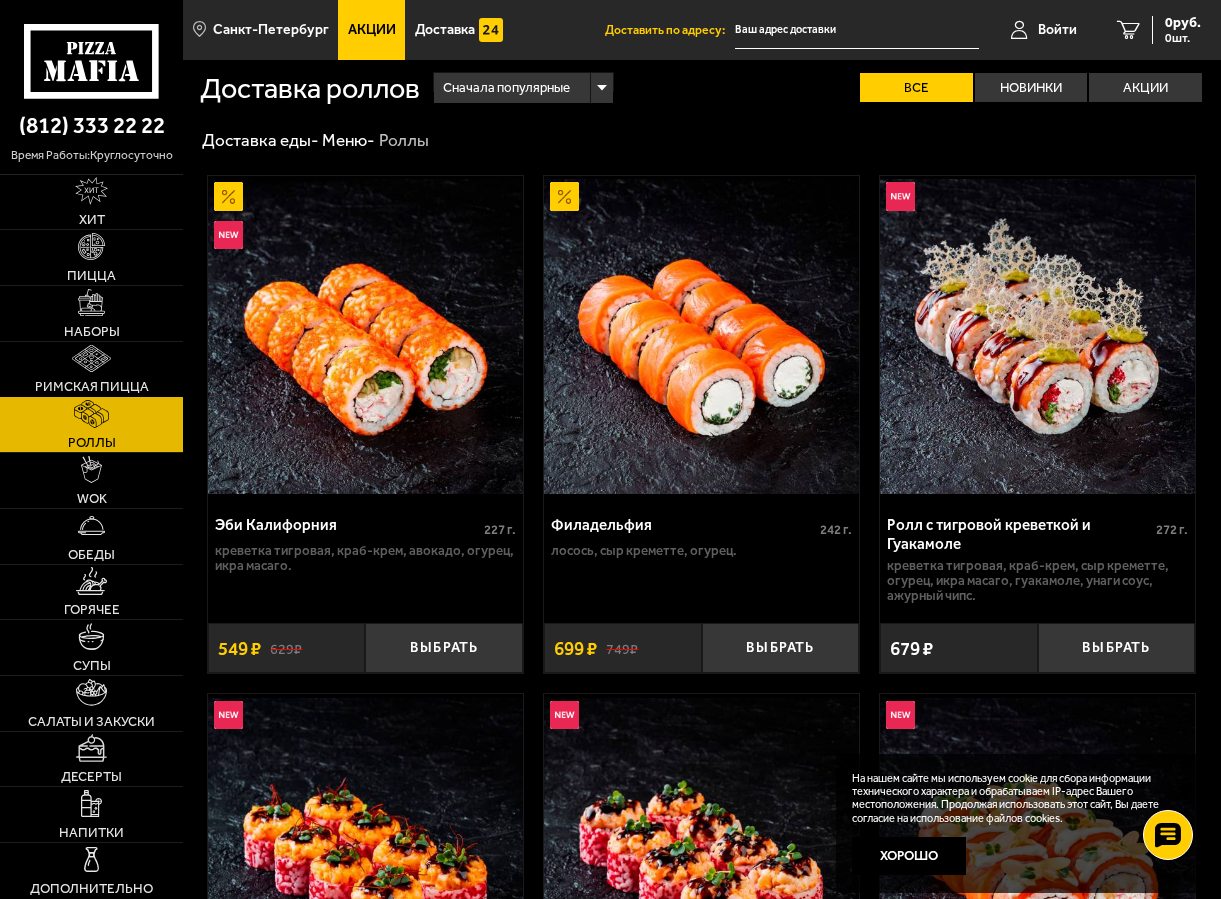 click at bounding box center [91, 358] 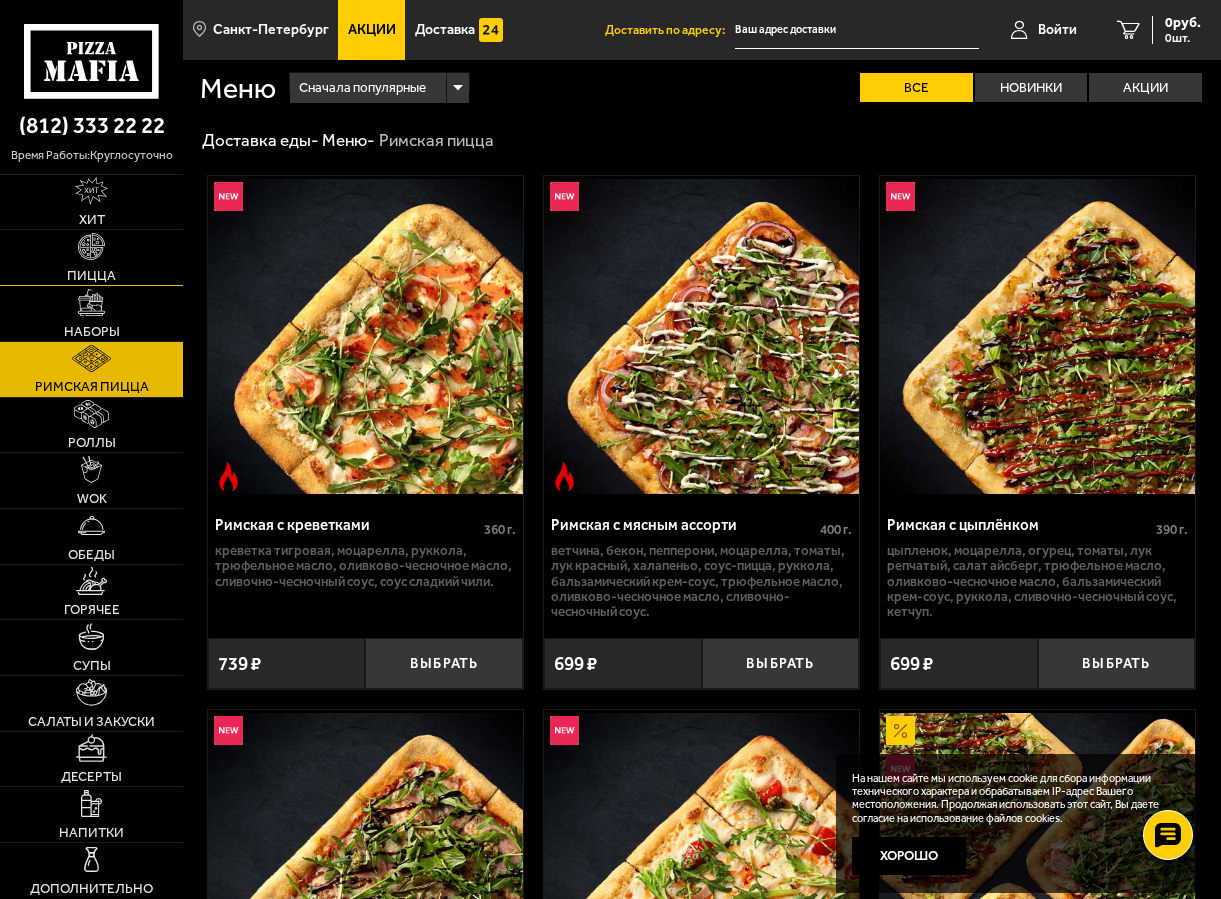 click at bounding box center [91, 246] 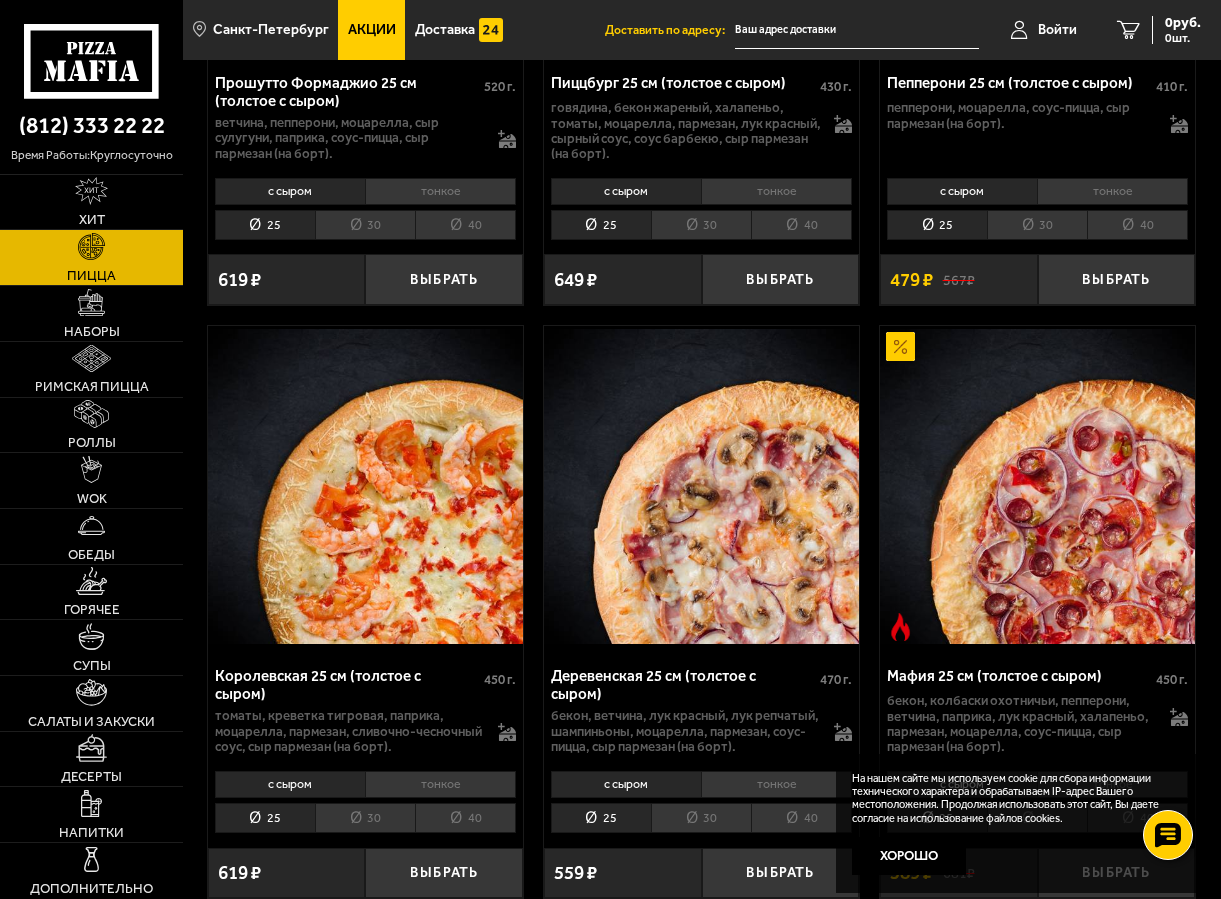 scroll, scrollTop: 2885, scrollLeft: 0, axis: vertical 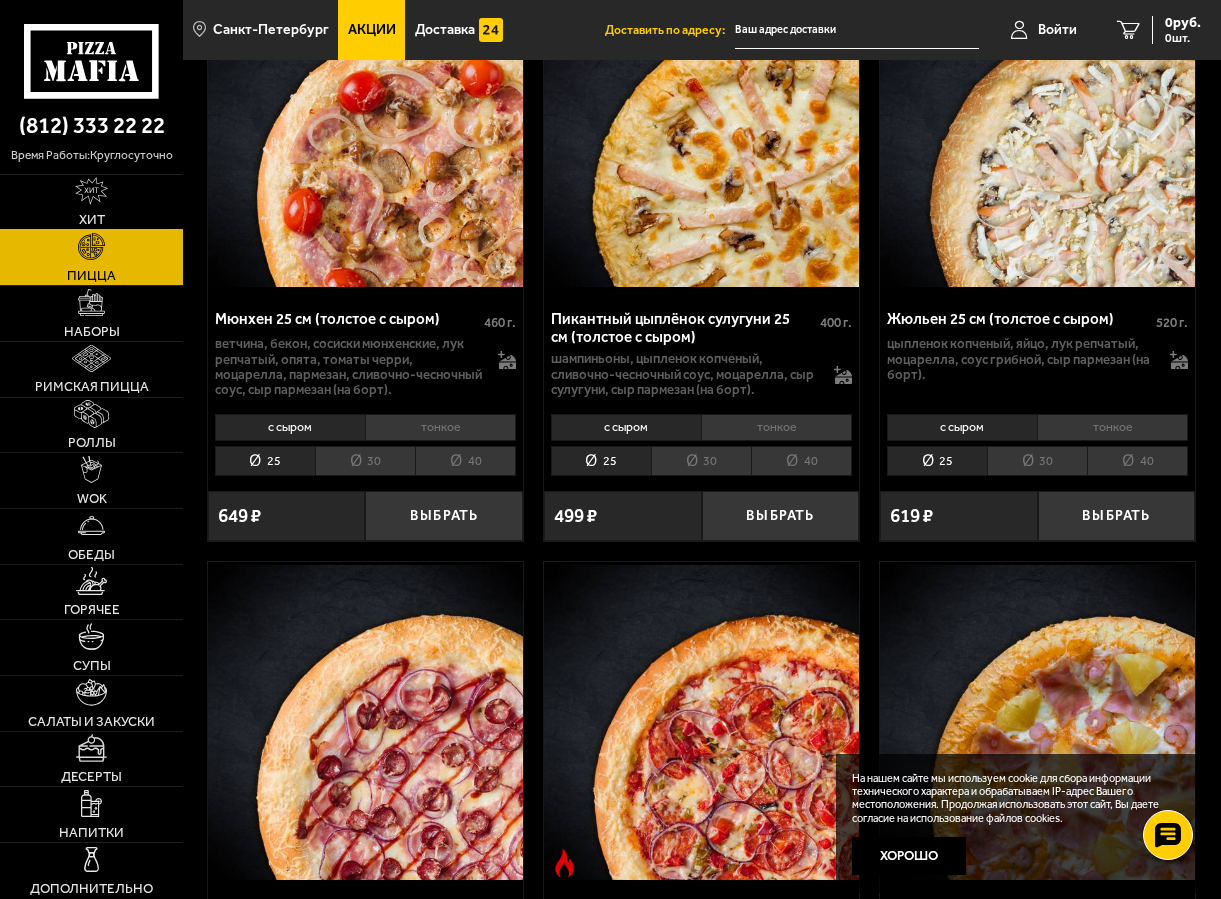 click at bounding box center (91, 190) 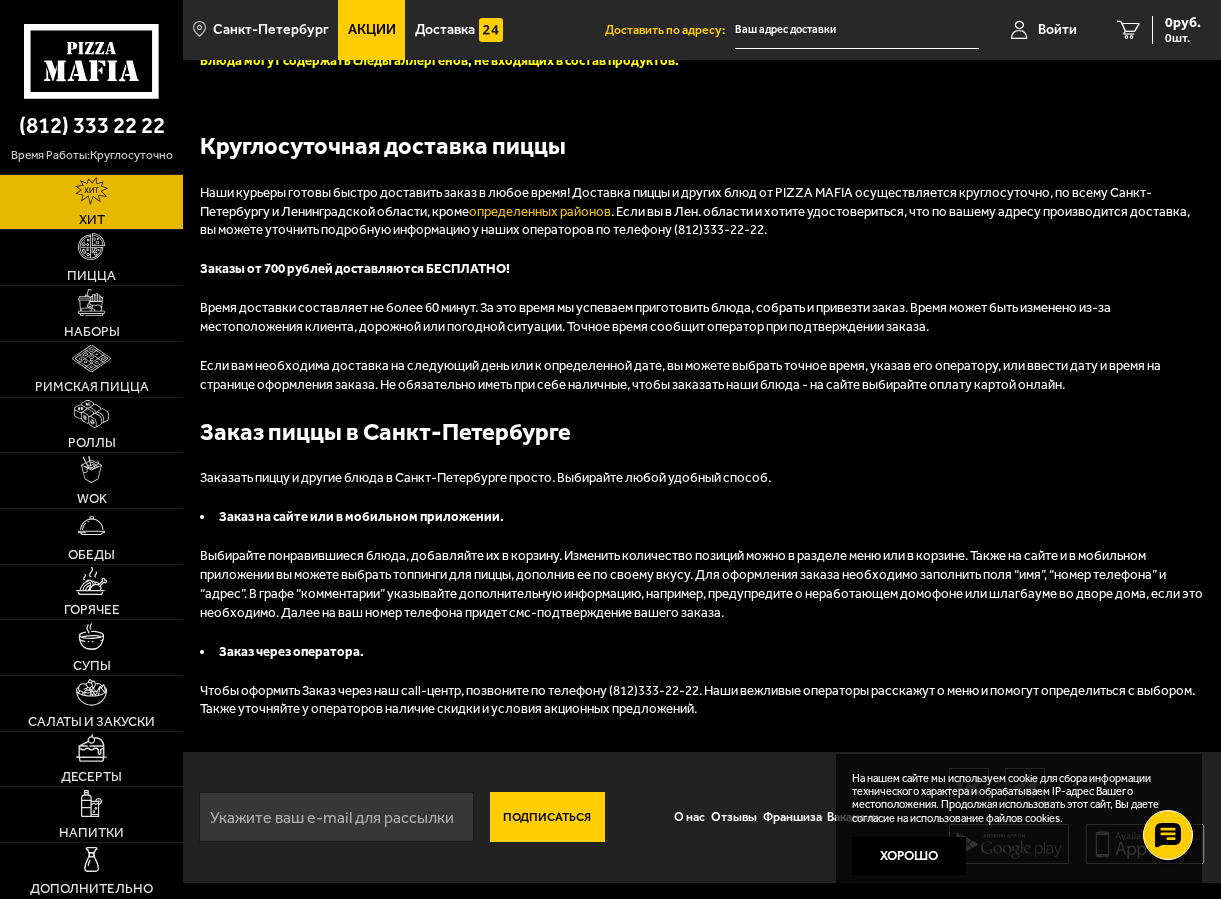 scroll, scrollTop: 0, scrollLeft: 0, axis: both 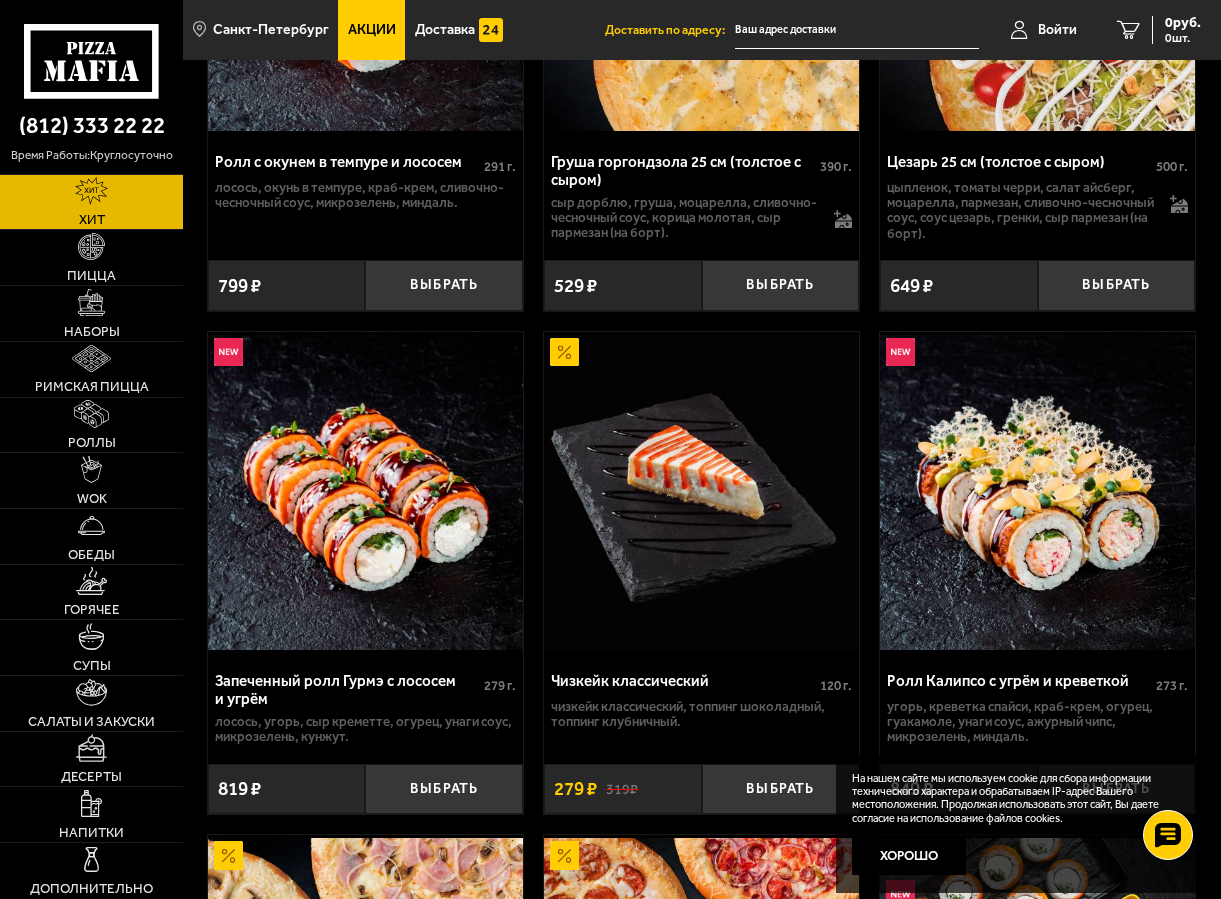 drag, startPoint x: 1220, startPoint y: 500, endPoint x: 1223, endPoint y: 440, distance: 60.074955 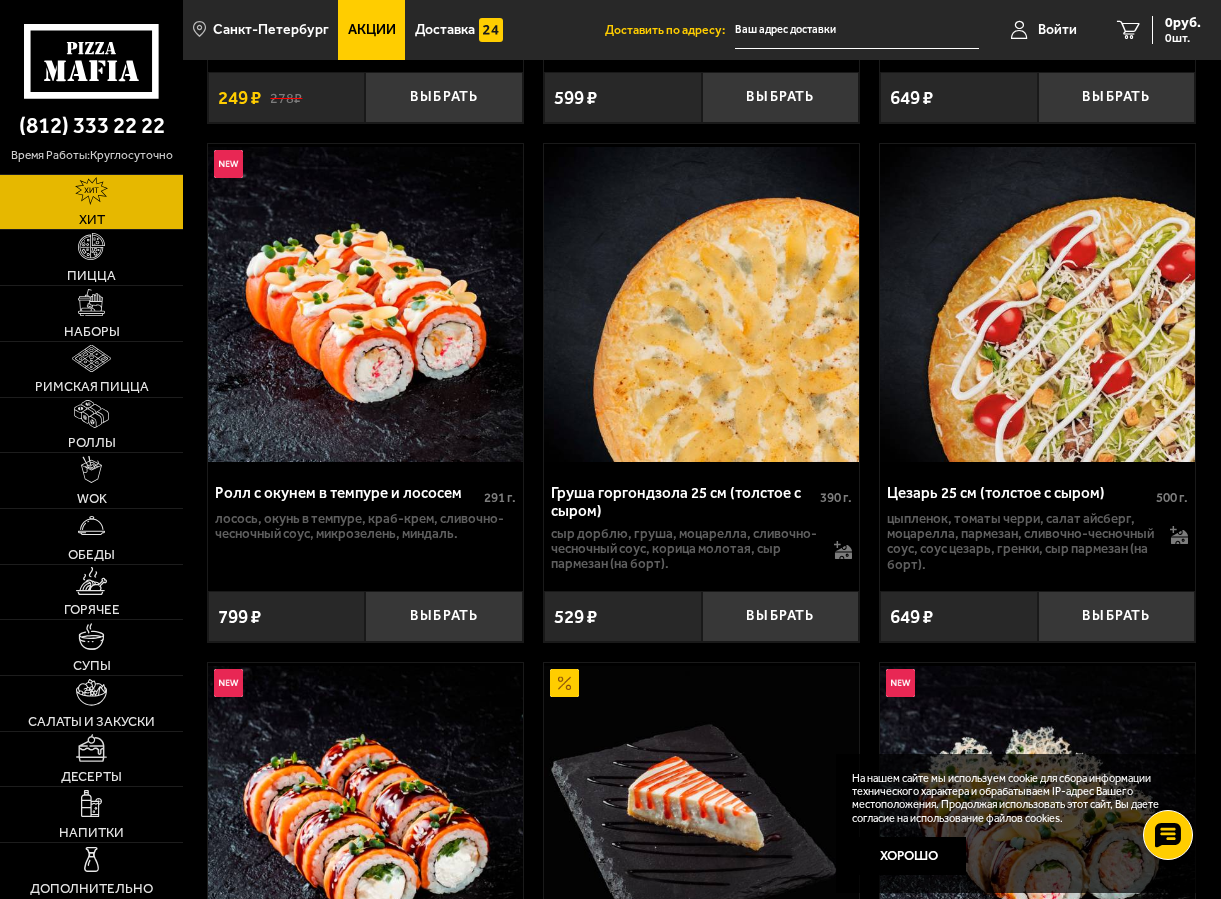 scroll, scrollTop: 1037, scrollLeft: 0, axis: vertical 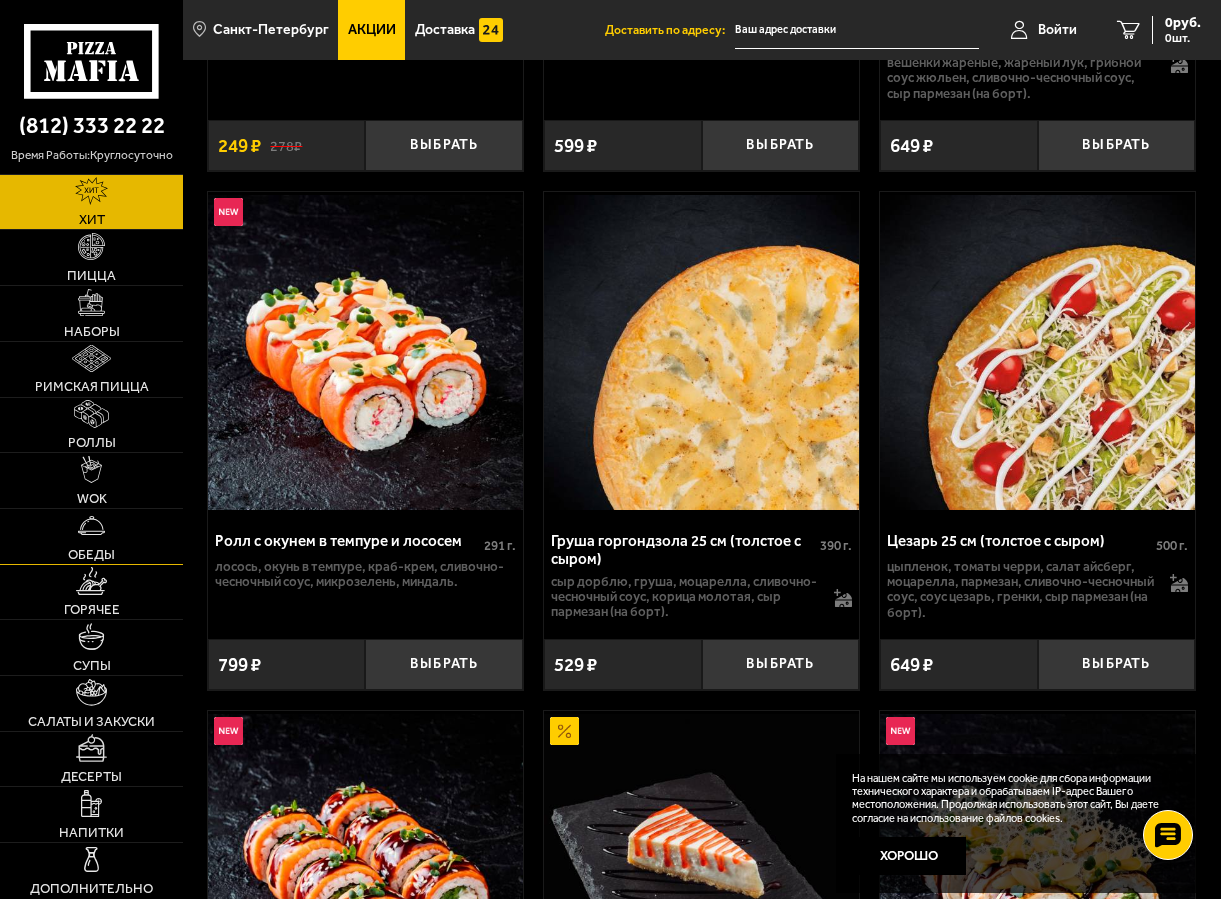 click on "Обеды" at bounding box center (91, 536) 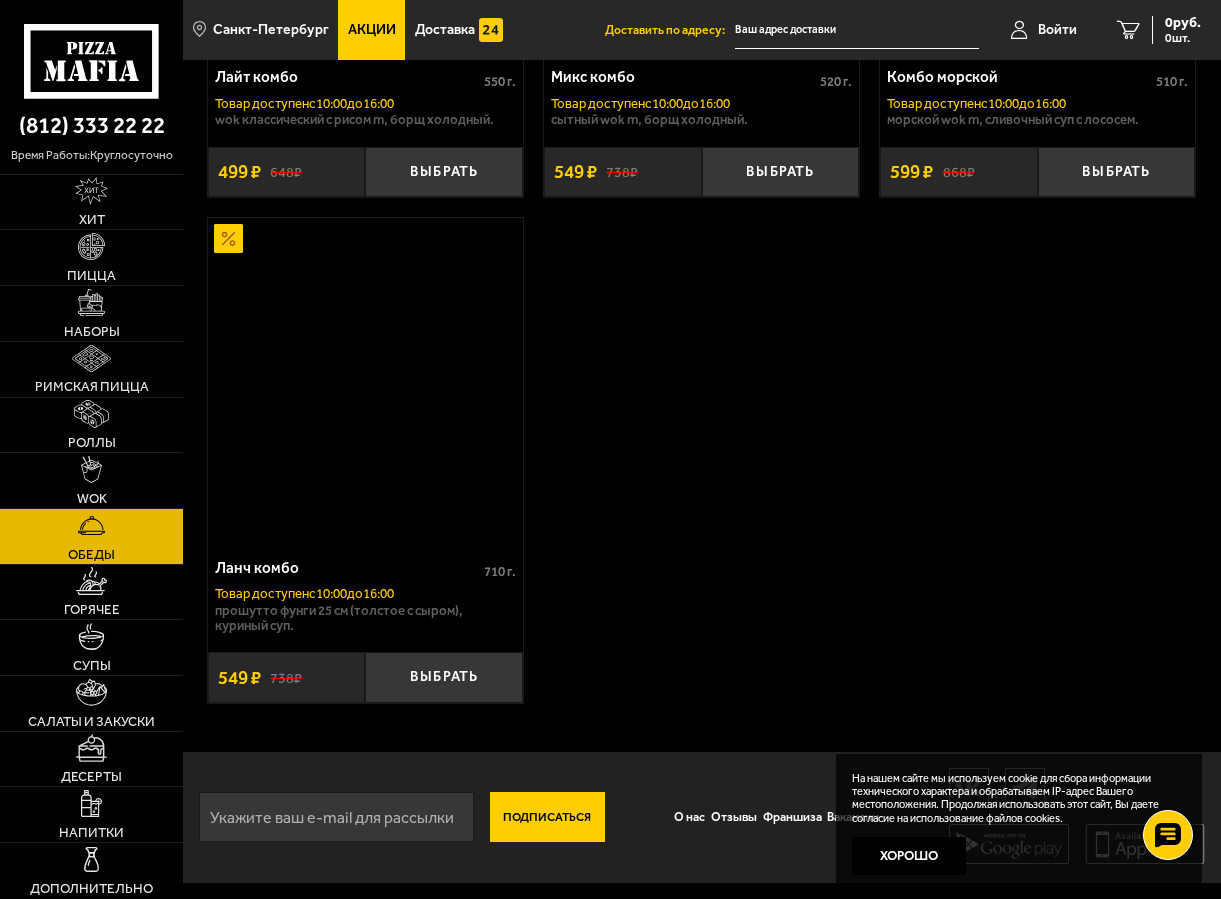 scroll, scrollTop: 0, scrollLeft: 0, axis: both 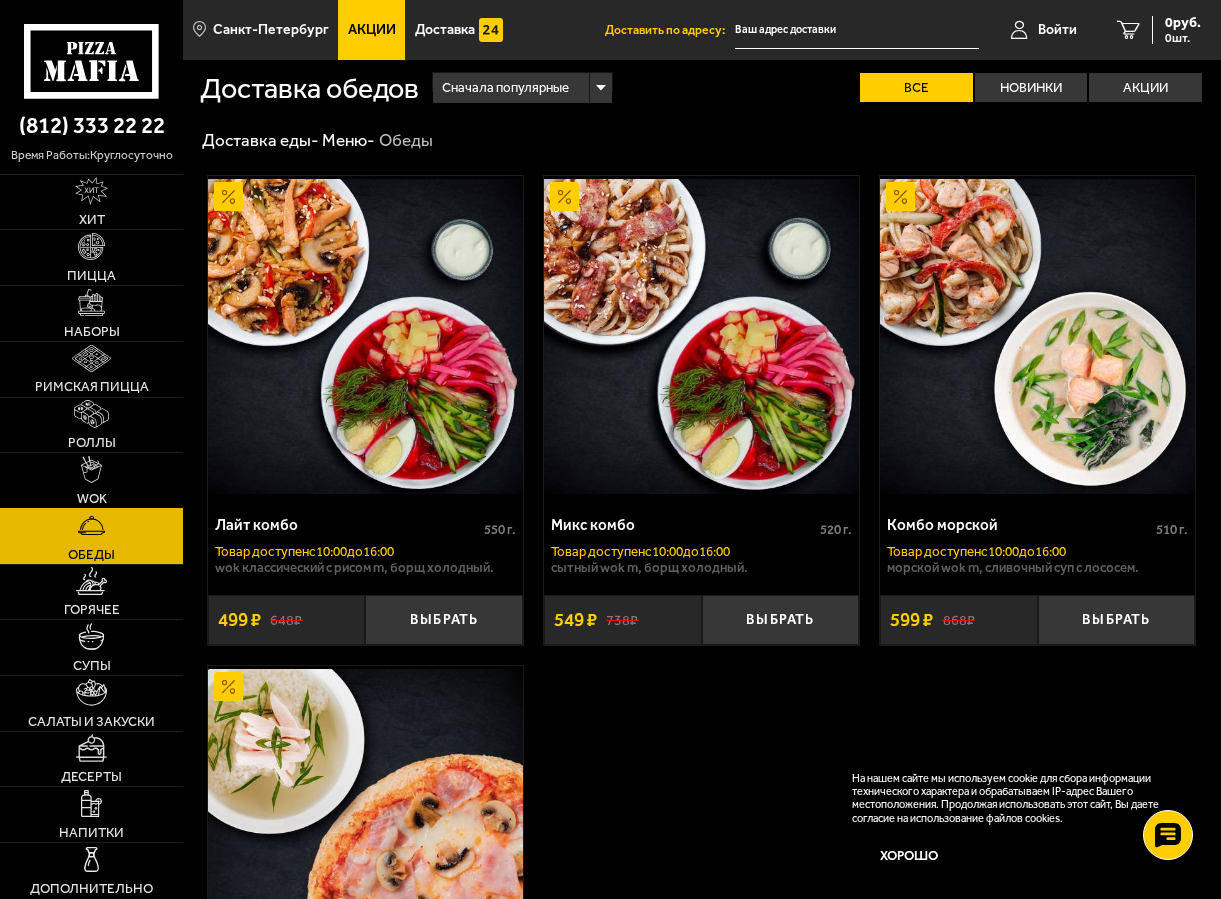 click at bounding box center [91, 469] 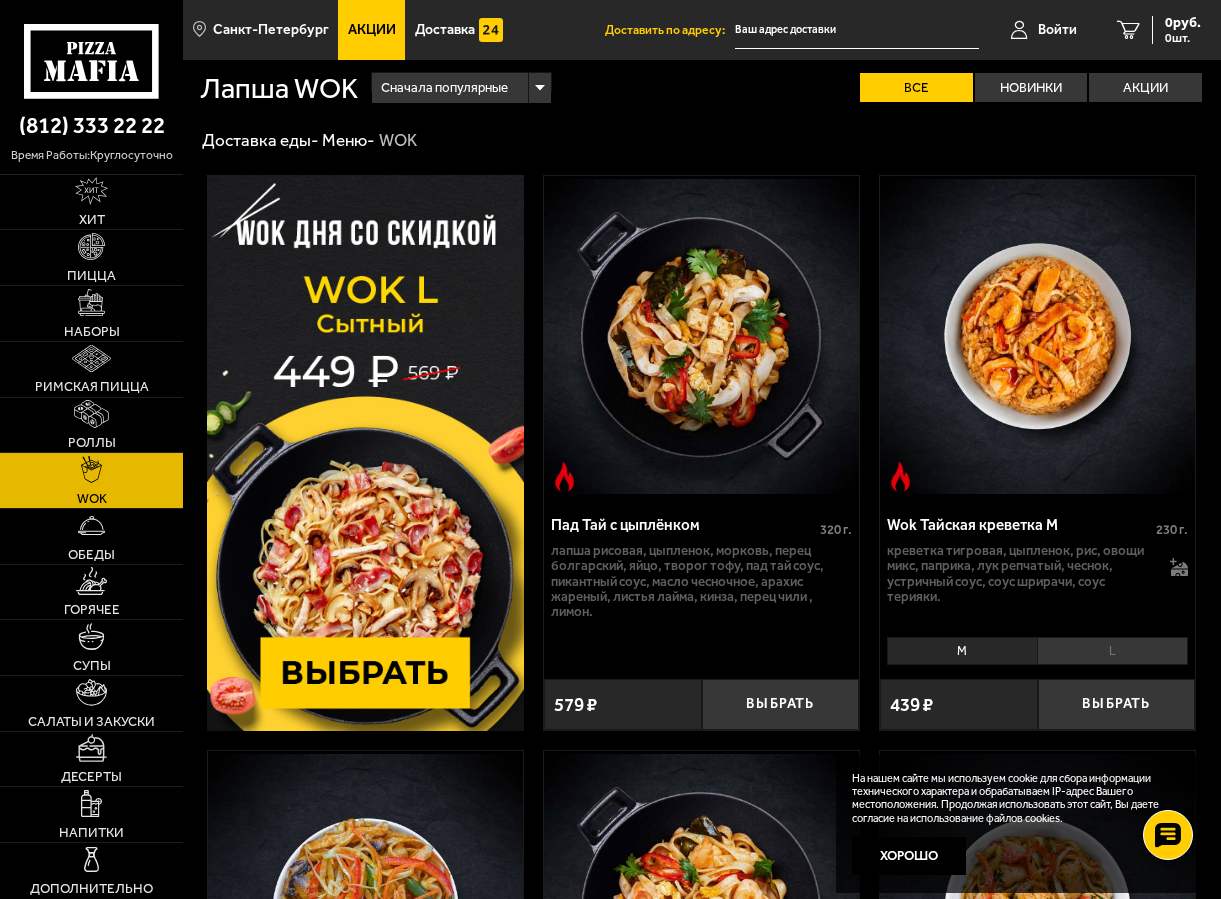 drag, startPoint x: 1220, startPoint y: 196, endPoint x: 1220, endPoint y: 221, distance: 25 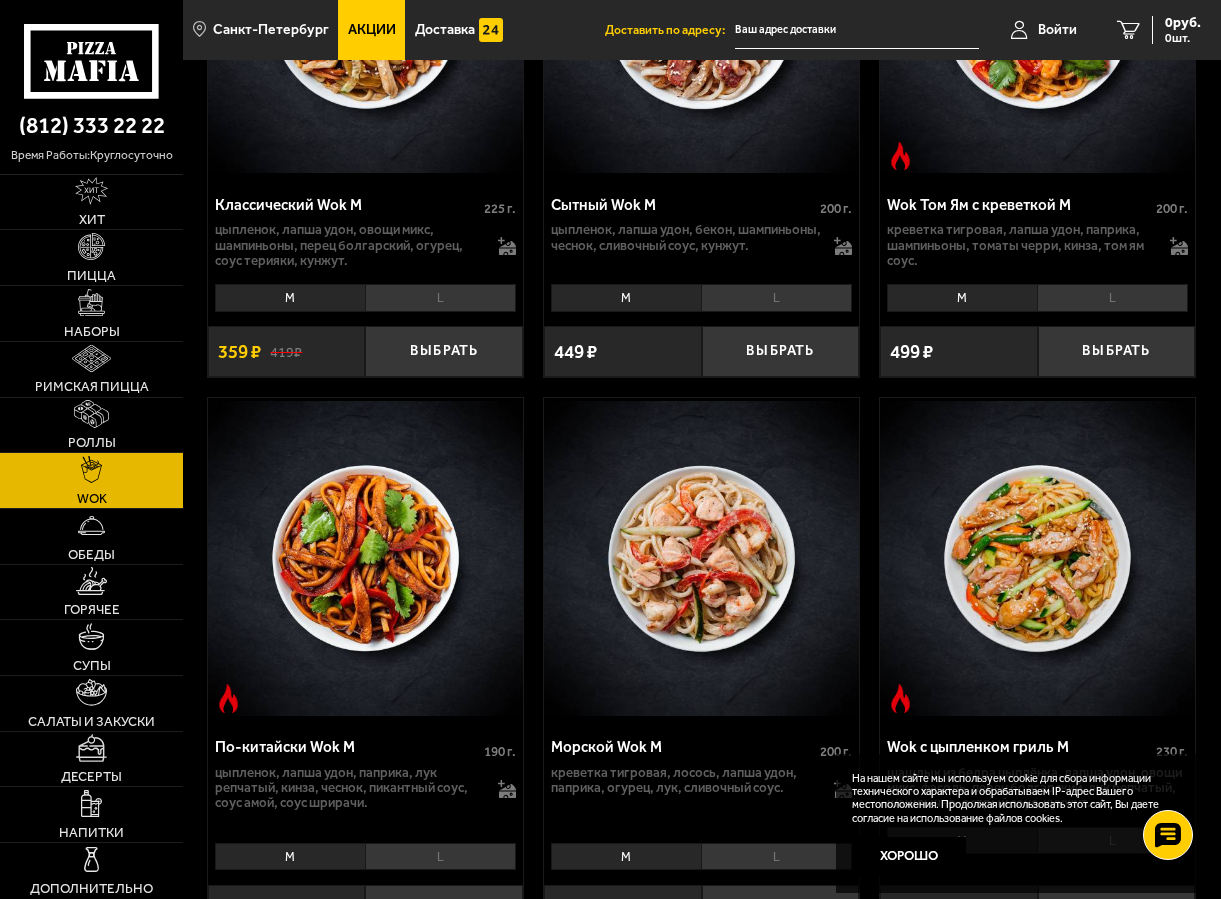 scroll, scrollTop: 1451, scrollLeft: 0, axis: vertical 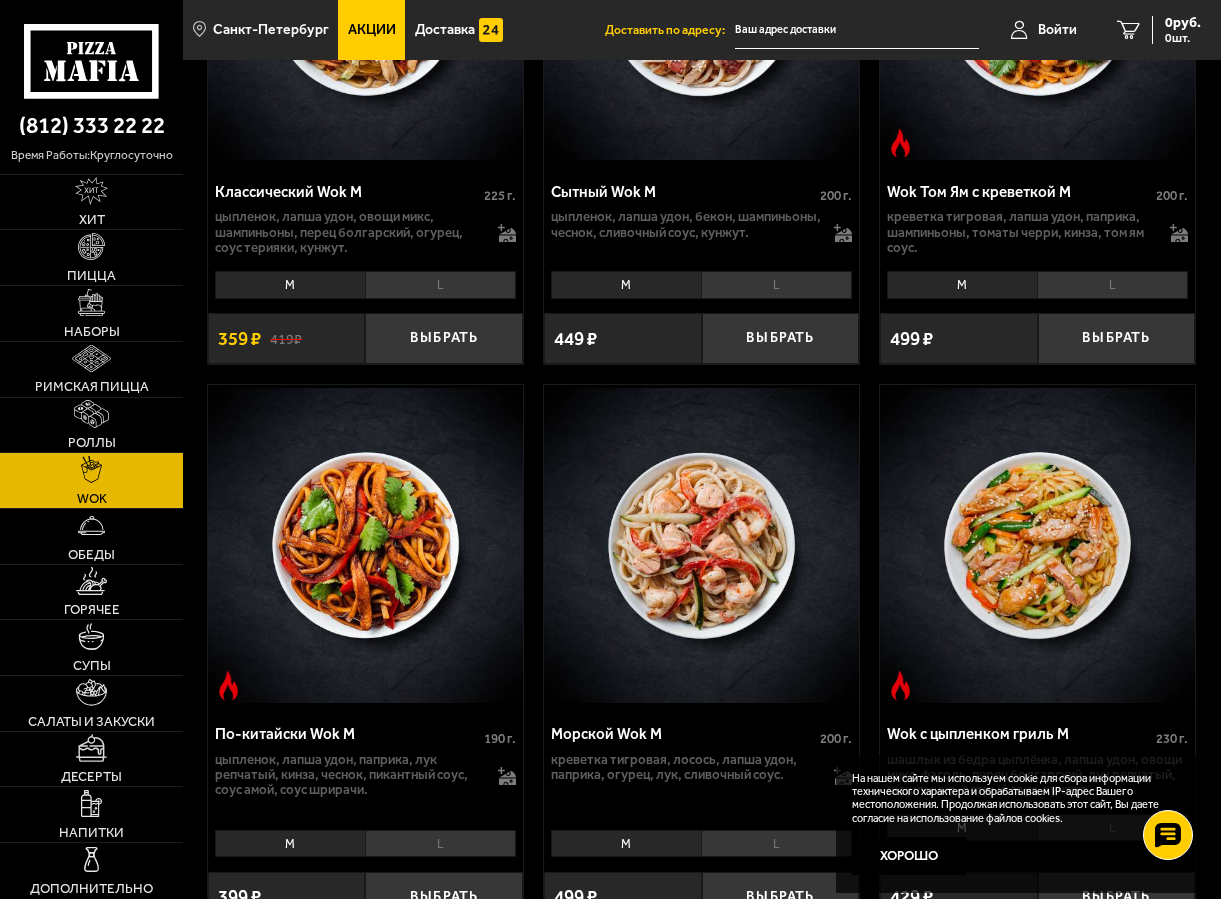 click on "Пад Тай с цыплёнком 320   г . лапша рисовая, цыпленок, морковь, перец болгарский, яйцо, творог тофу, пад тай соус, пикантный соус, масло чесночное, арахис жареный, листья лайма, кинза, перец чили , лимон. Выбрать 579   ₽ Wok Тайская креветка M 230   г . креветка тигровая, цыпленок, рис, овощи микс, паприка, лук репчатый, чеснок, устричный соус, соус шрирачи, соус терияки. M L Топпинги Выбрать 439   ₽ Wok Карри М 230   г . цыпленок, лапша удон, овощи микс, шампиньоны, фасоль стручковая , перец болгарский, лук репчатый, Соус Карри. M L Топпинги Выбрать 439   ₽ Пад Тай с тигровой креветкой 320" at bounding box center [702, 102] 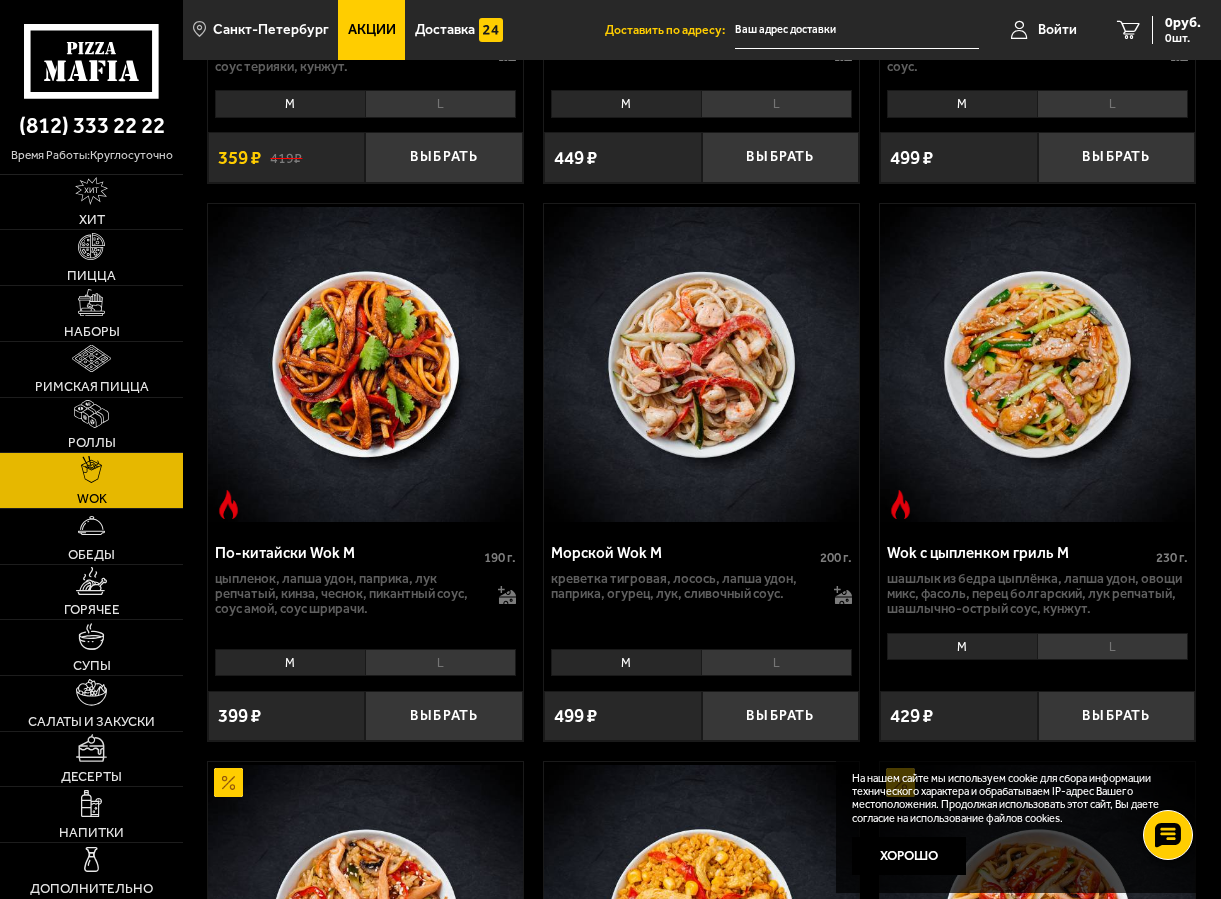 scroll, scrollTop: 1641, scrollLeft: 0, axis: vertical 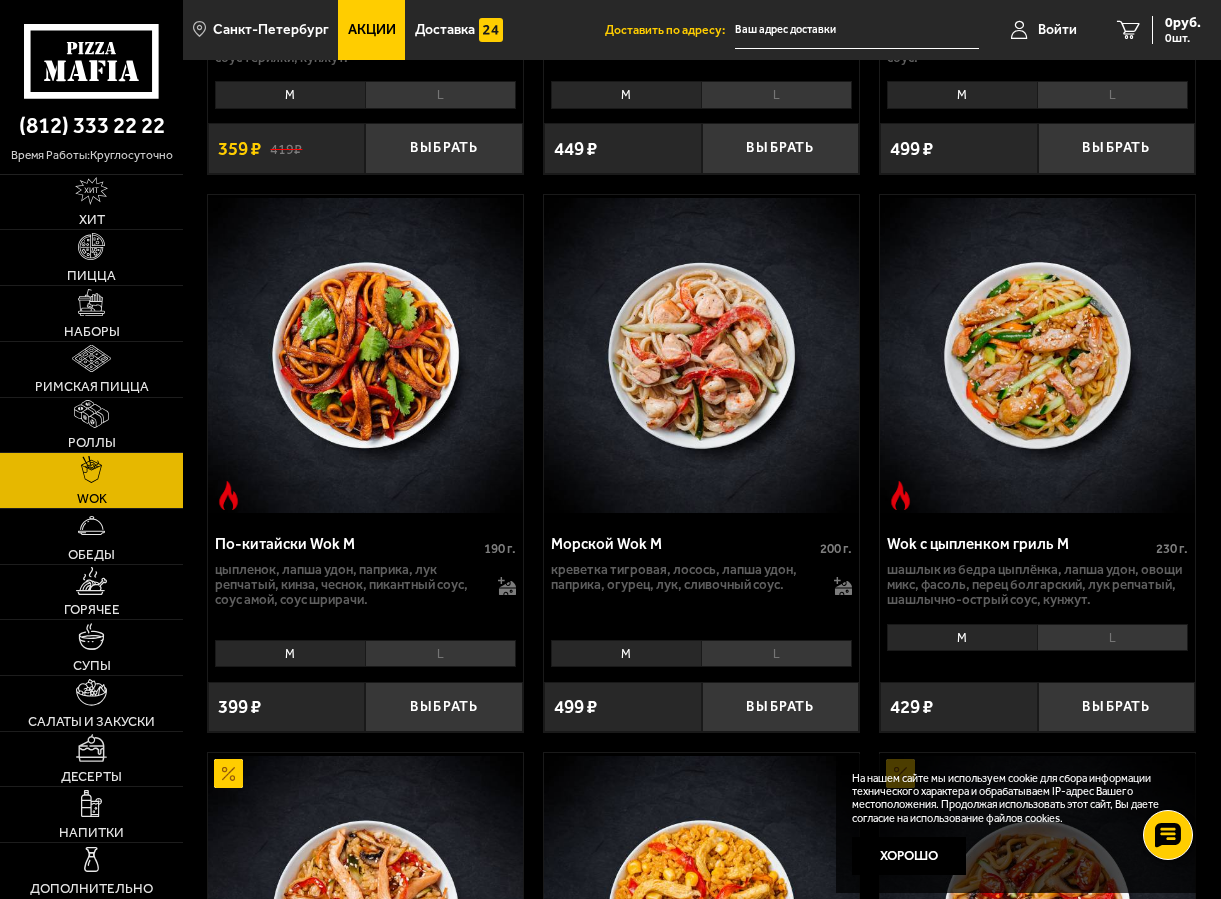 drag, startPoint x: 1220, startPoint y: 475, endPoint x: 1215, endPoint y: 522, distance: 47.26521 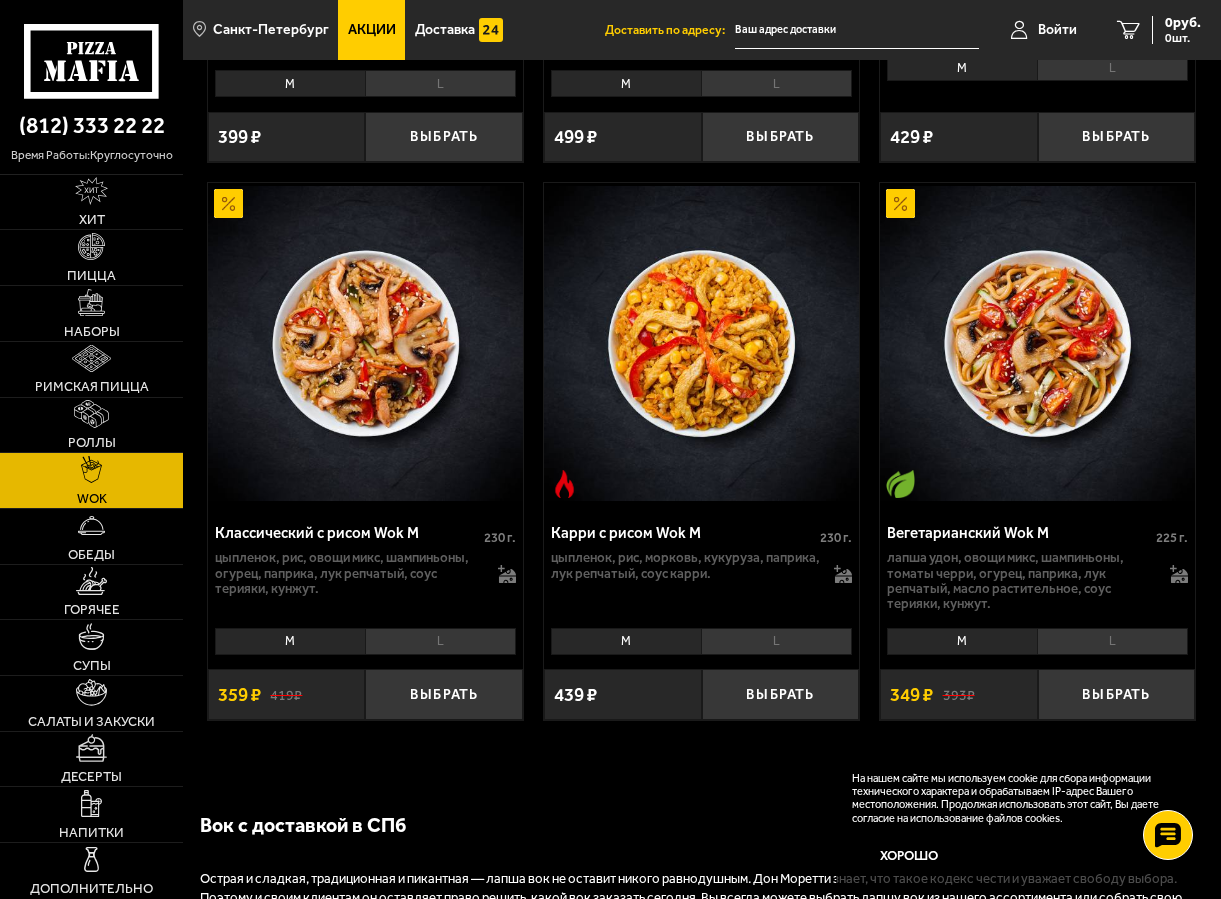 scroll, scrollTop: 2220, scrollLeft: 0, axis: vertical 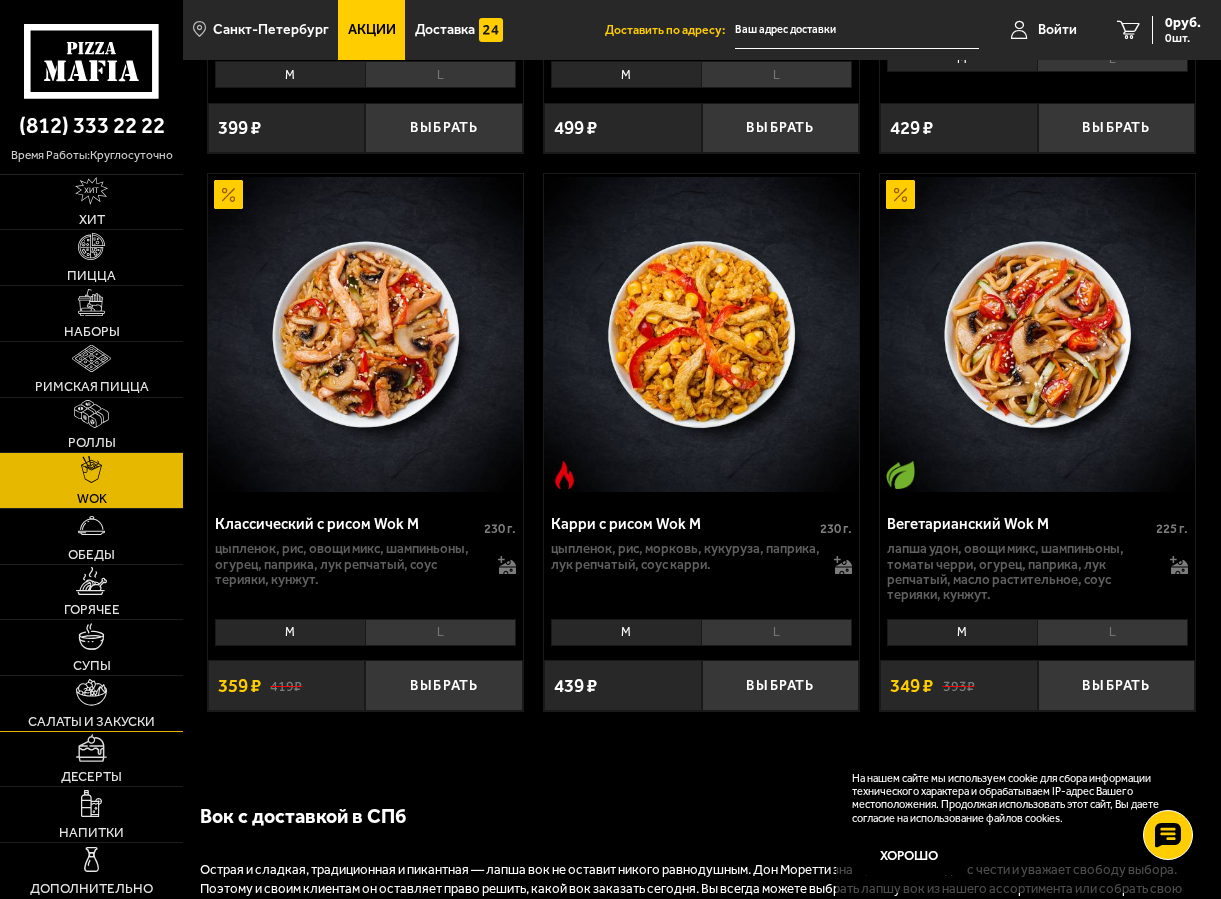 click at bounding box center (91, 692) 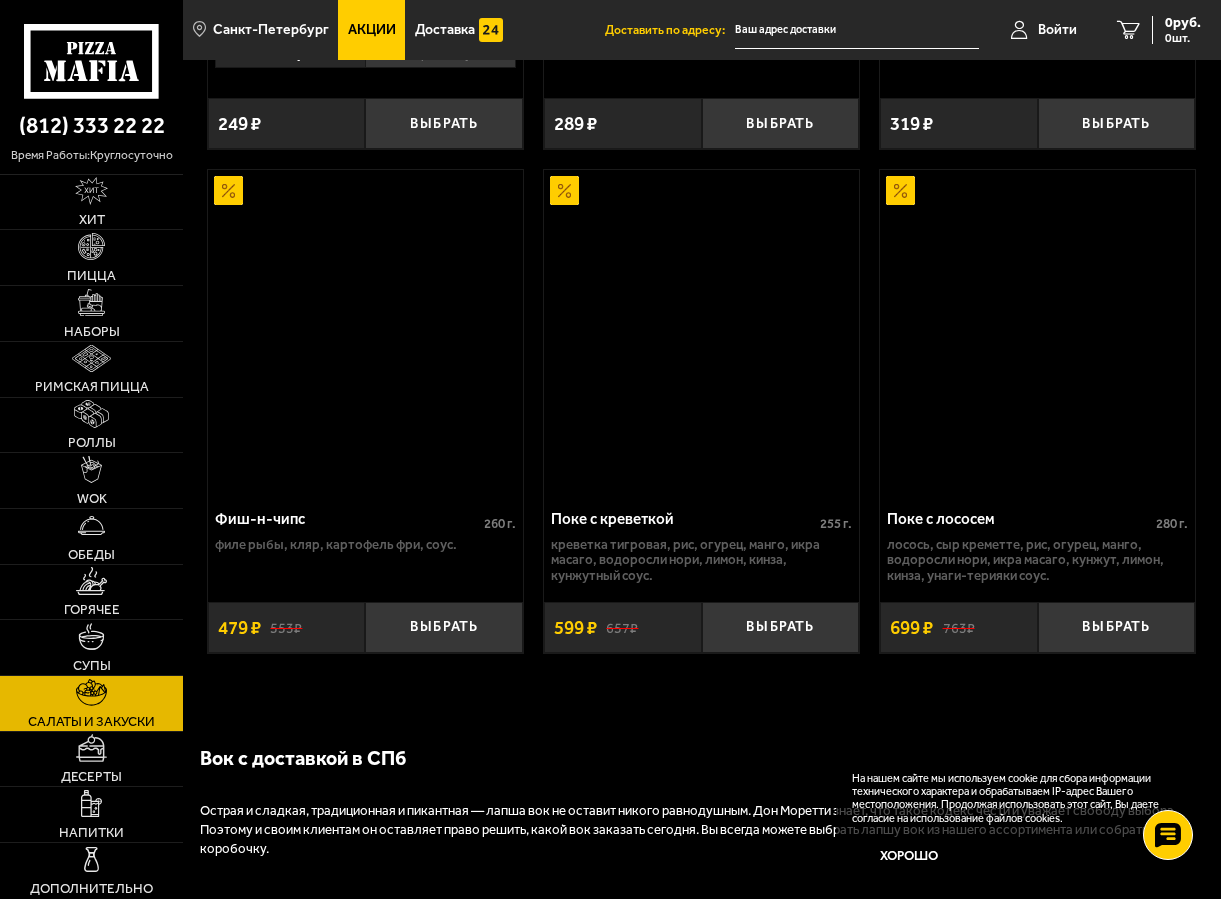 scroll, scrollTop: 0, scrollLeft: 0, axis: both 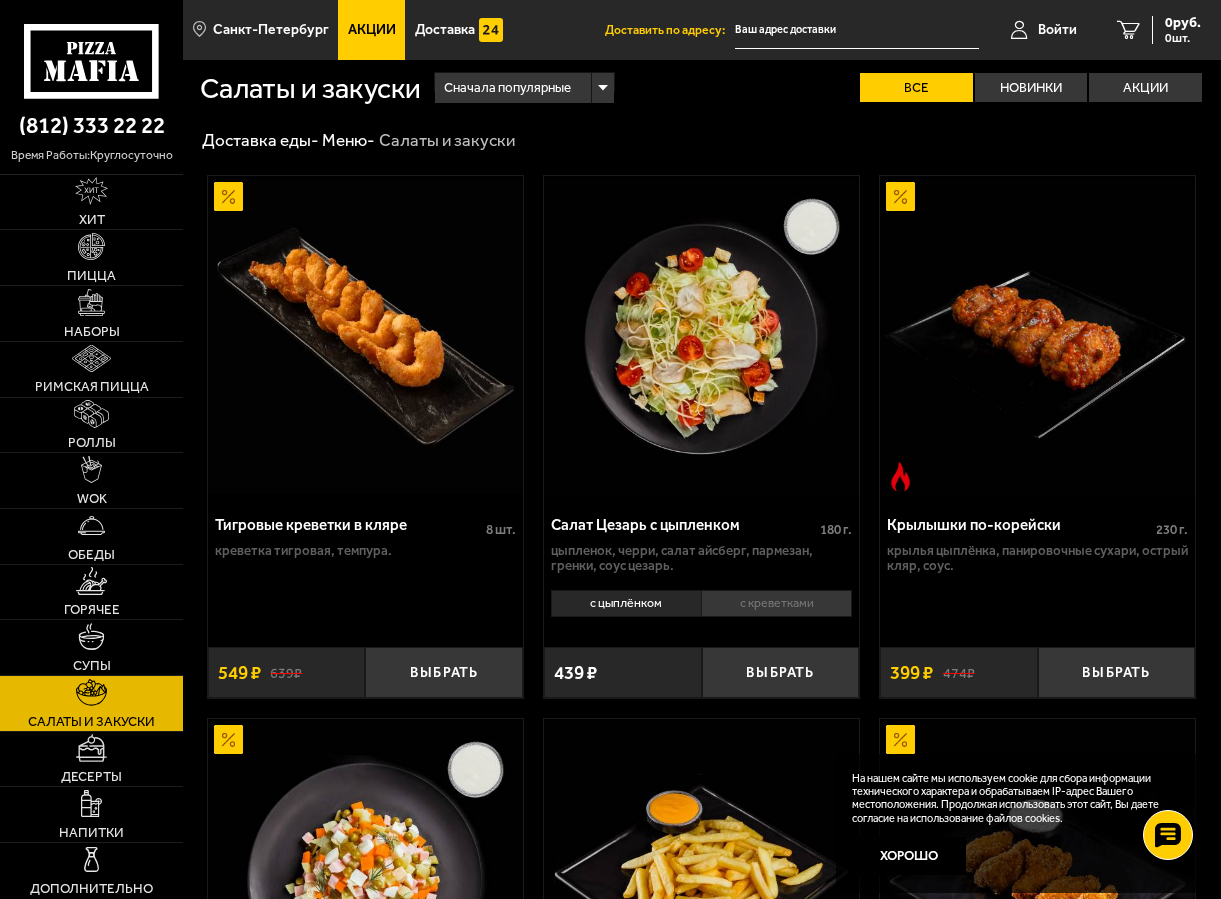 drag, startPoint x: 1220, startPoint y: 202, endPoint x: 1218, endPoint y: 234, distance: 32.06244 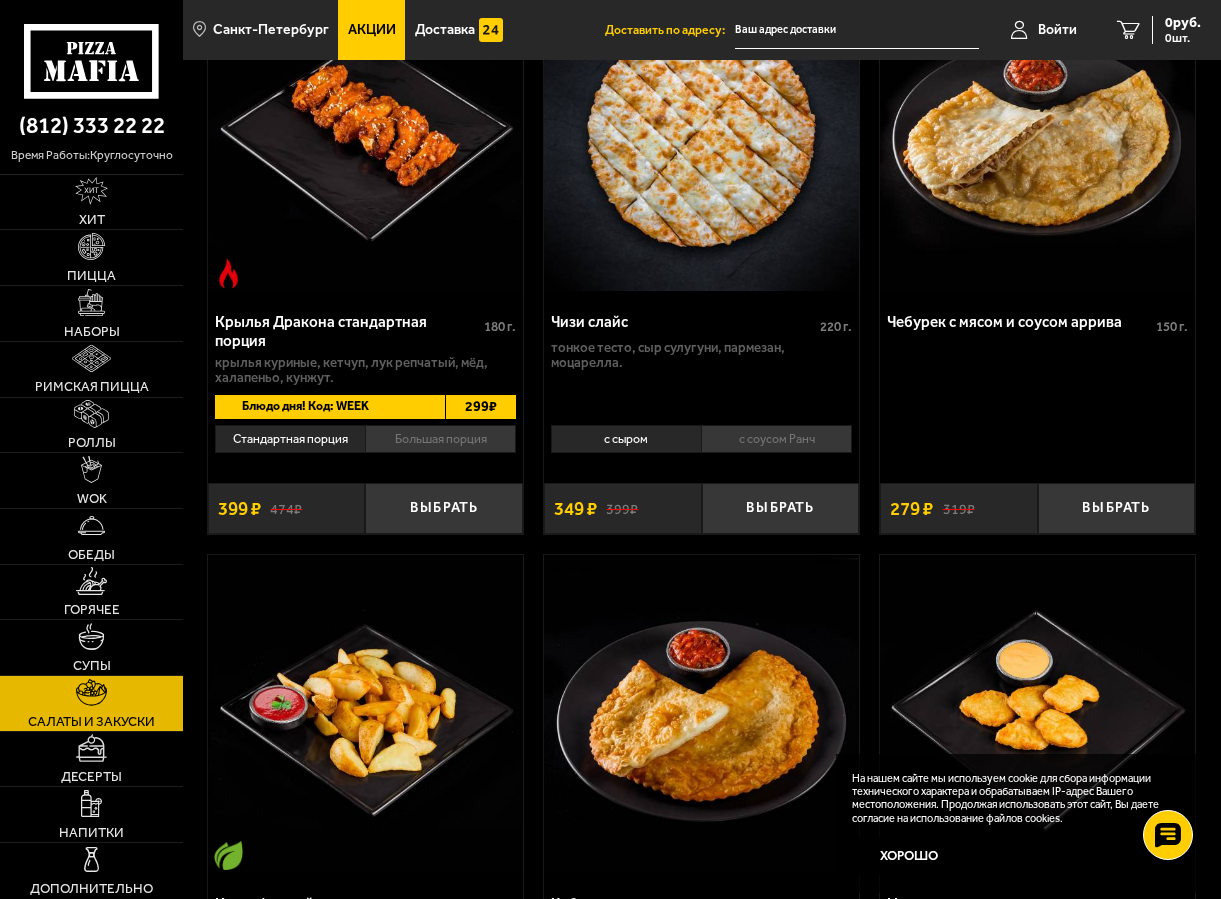 scroll, scrollTop: 1303, scrollLeft: 0, axis: vertical 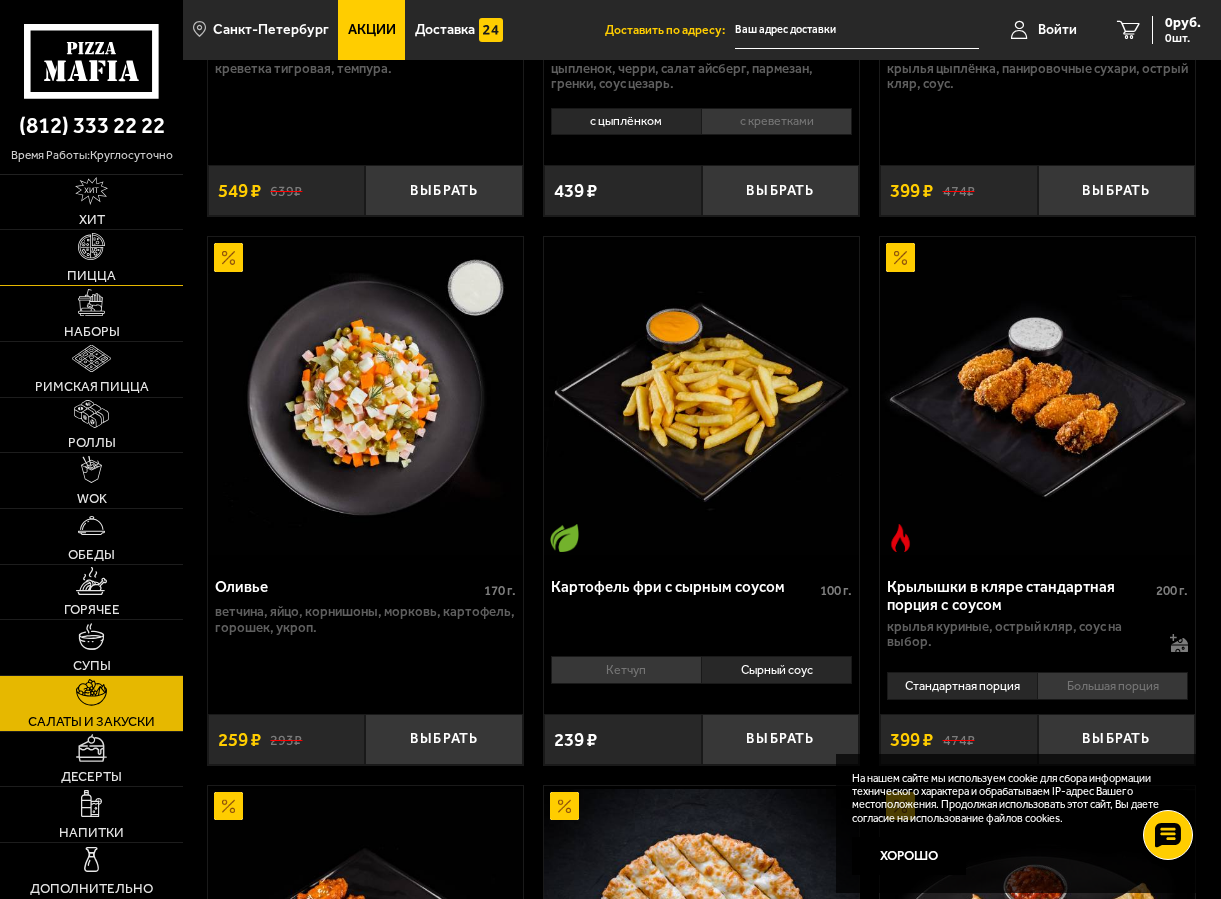 click at bounding box center (91, 246) 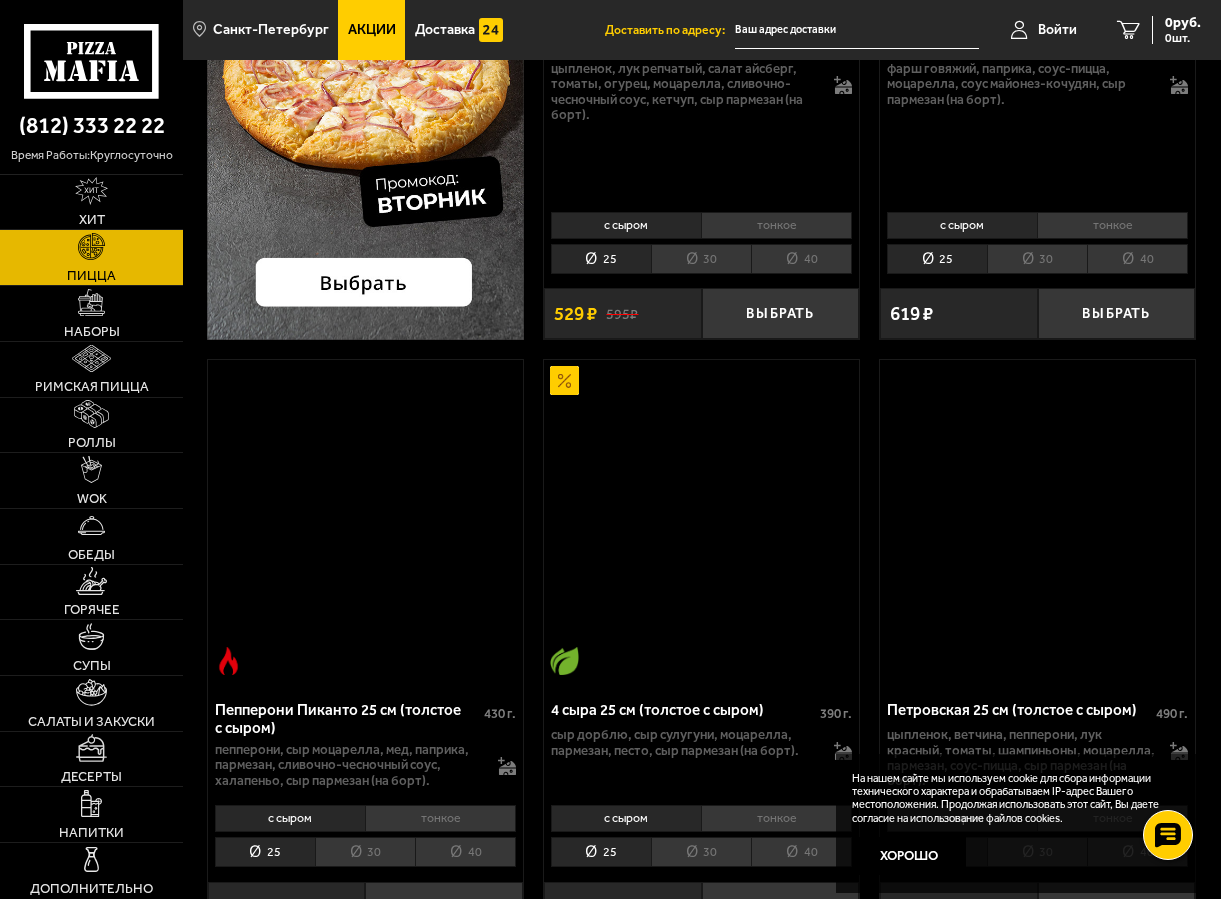 scroll, scrollTop: 0, scrollLeft: 0, axis: both 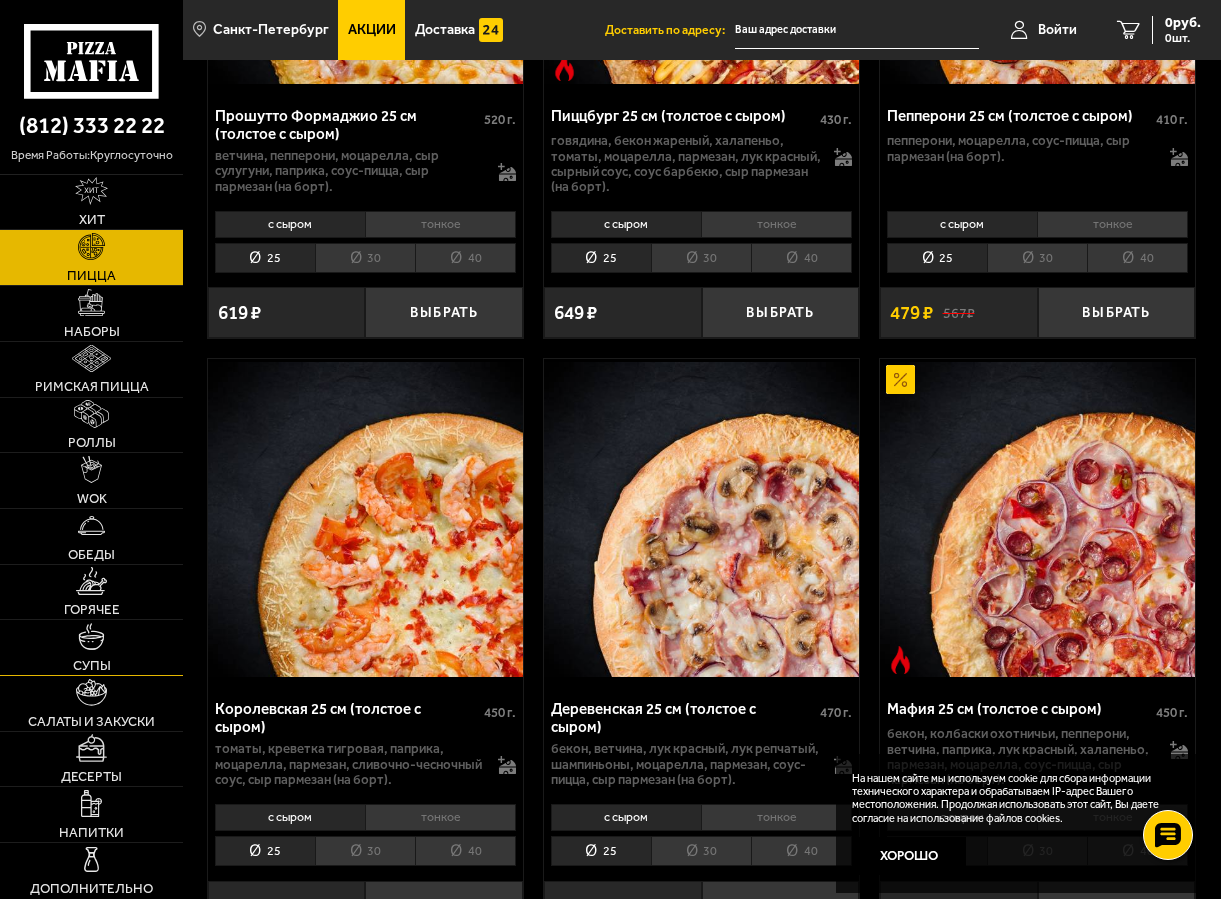 click at bounding box center (91, 636) 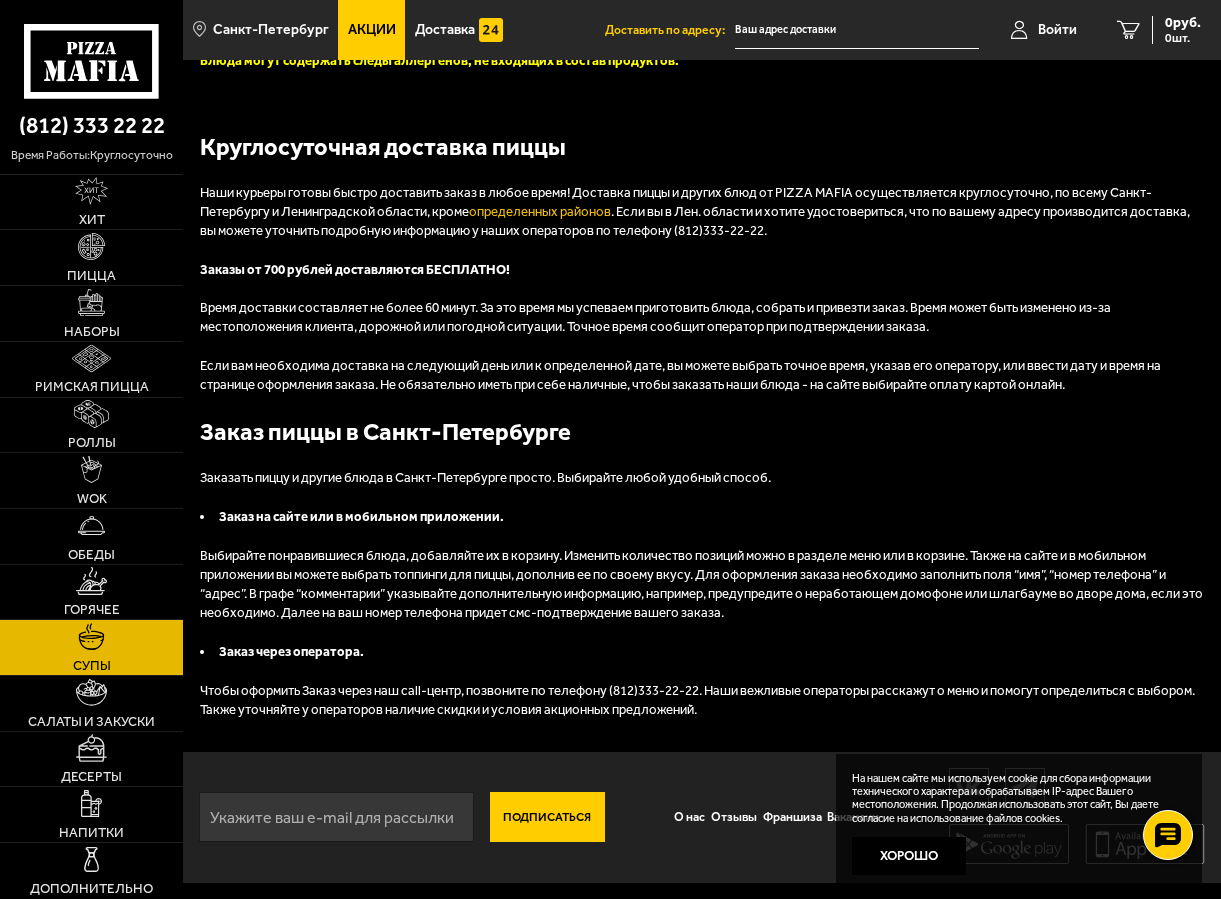 scroll, scrollTop: 0, scrollLeft: 0, axis: both 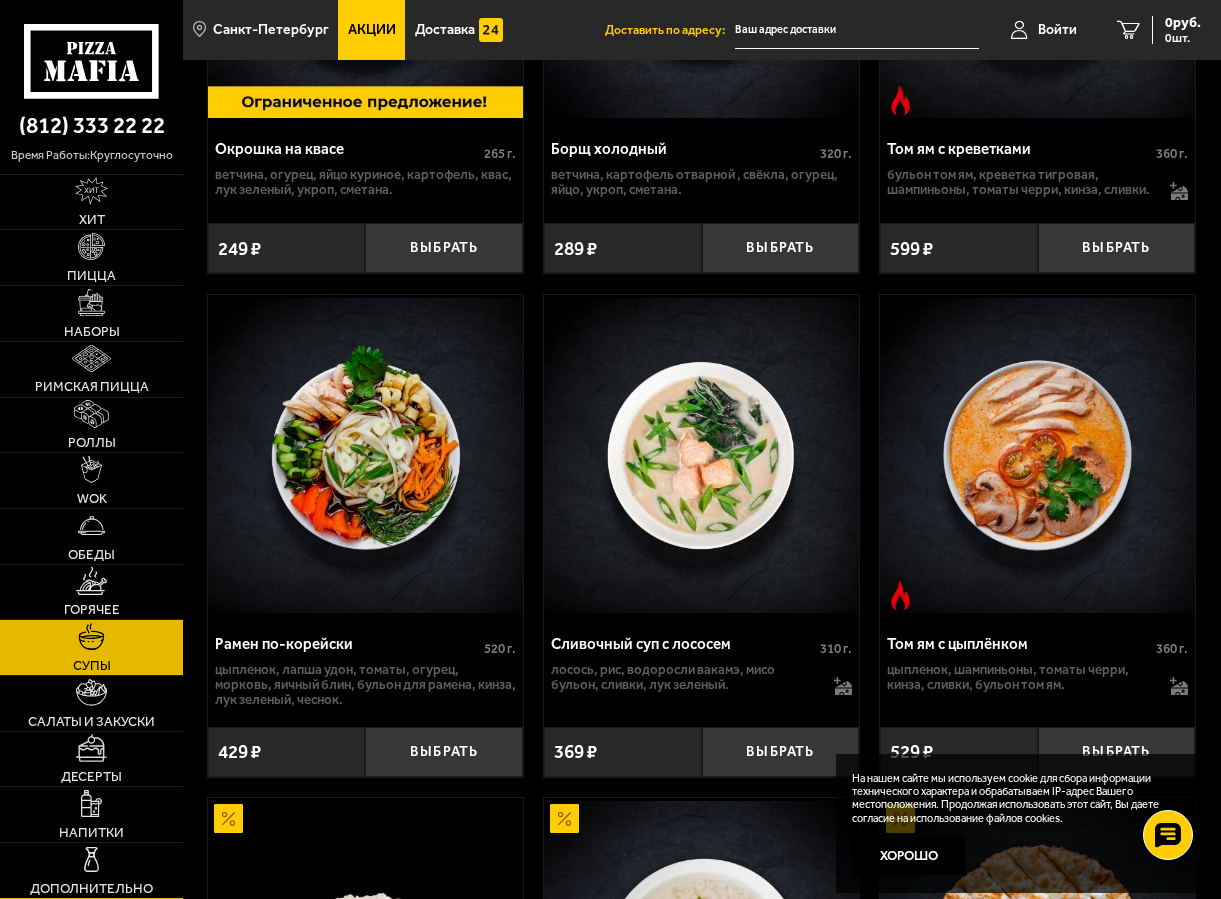 click on "Дополнительно" at bounding box center (91, 888) 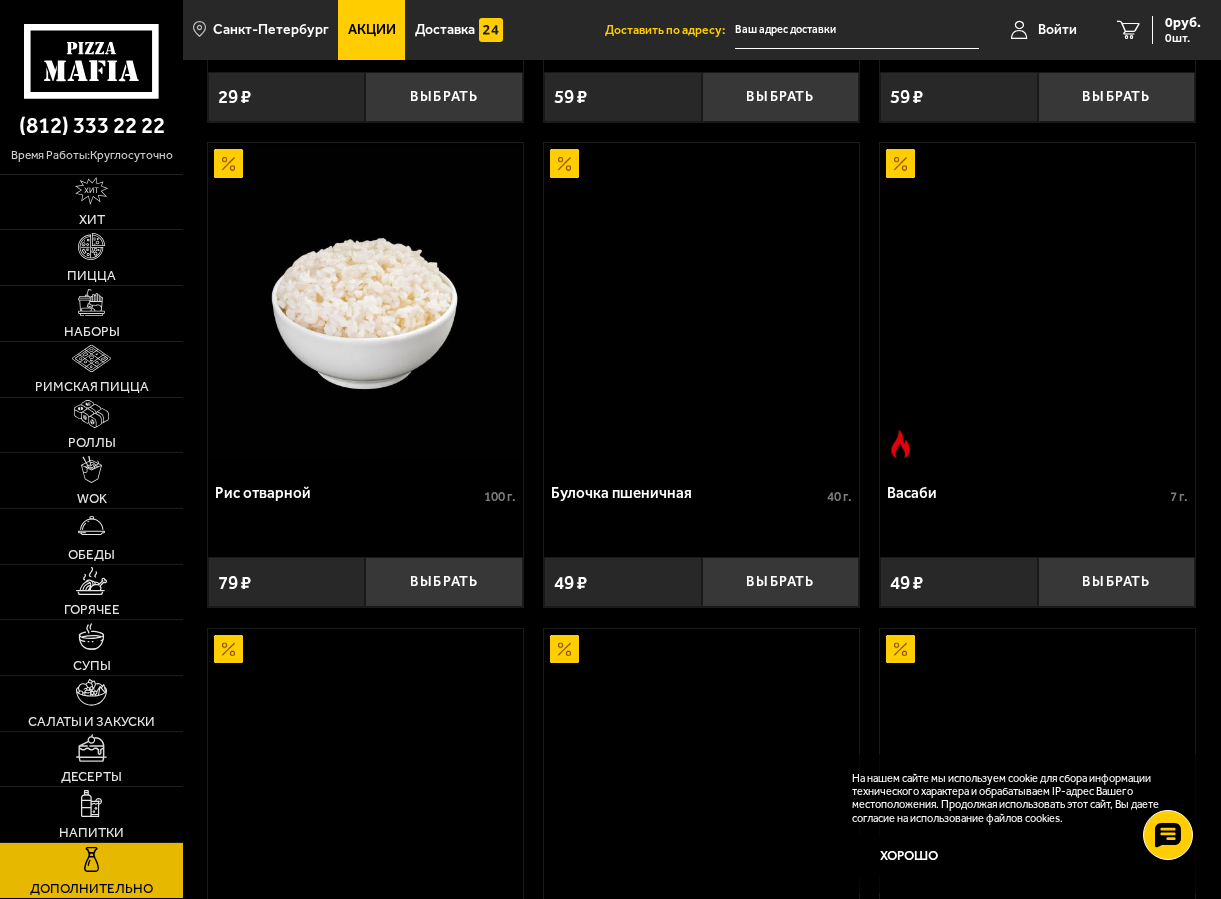 scroll, scrollTop: 0, scrollLeft: 0, axis: both 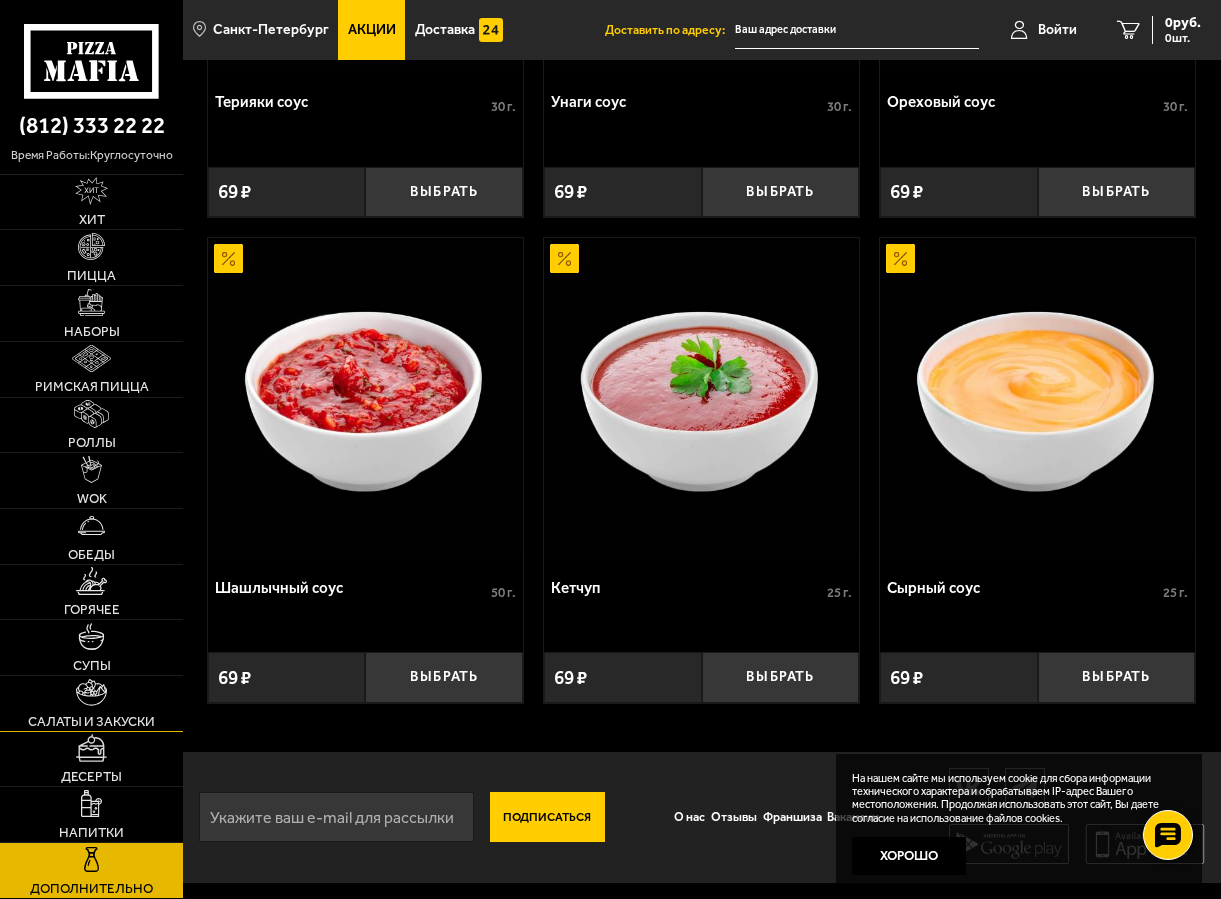click at bounding box center [91, 692] 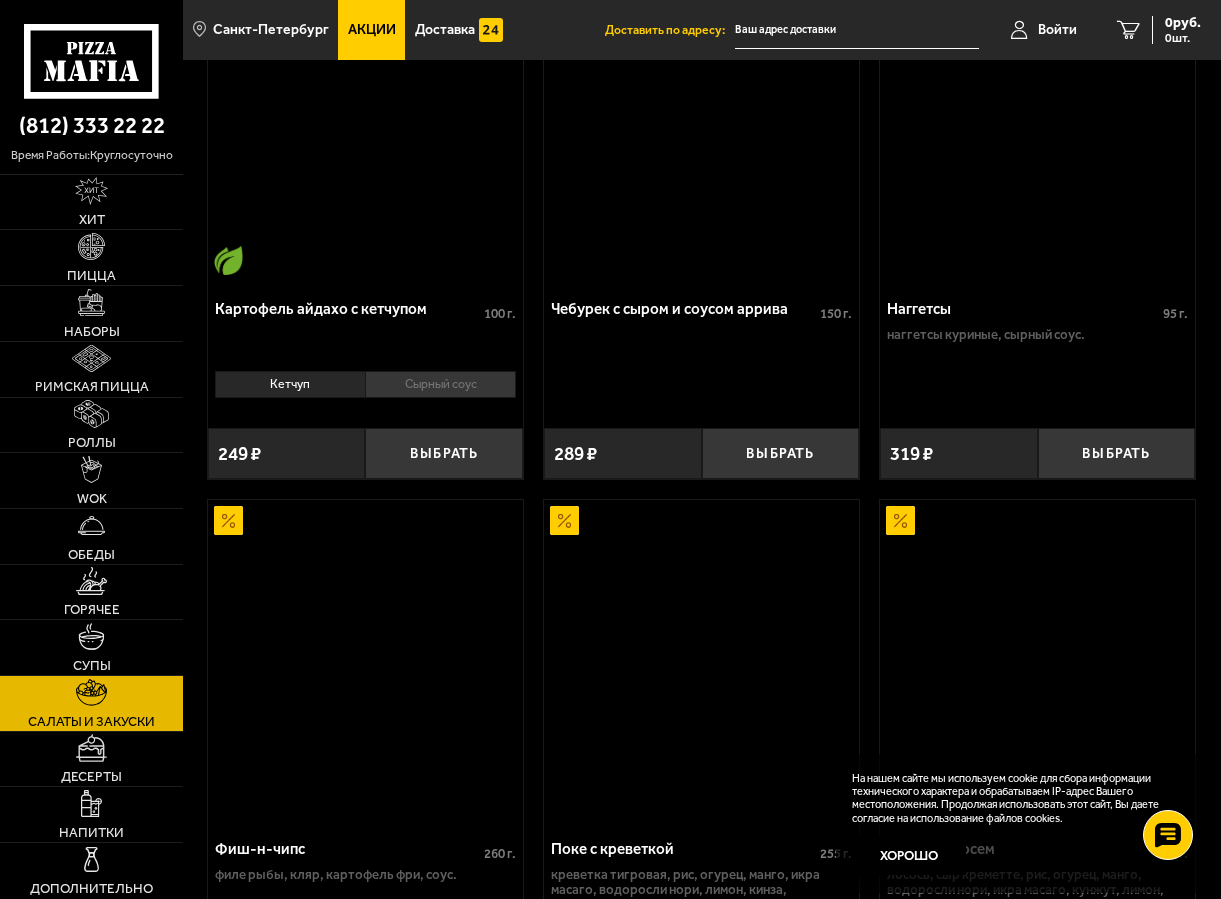 scroll, scrollTop: 0, scrollLeft: 0, axis: both 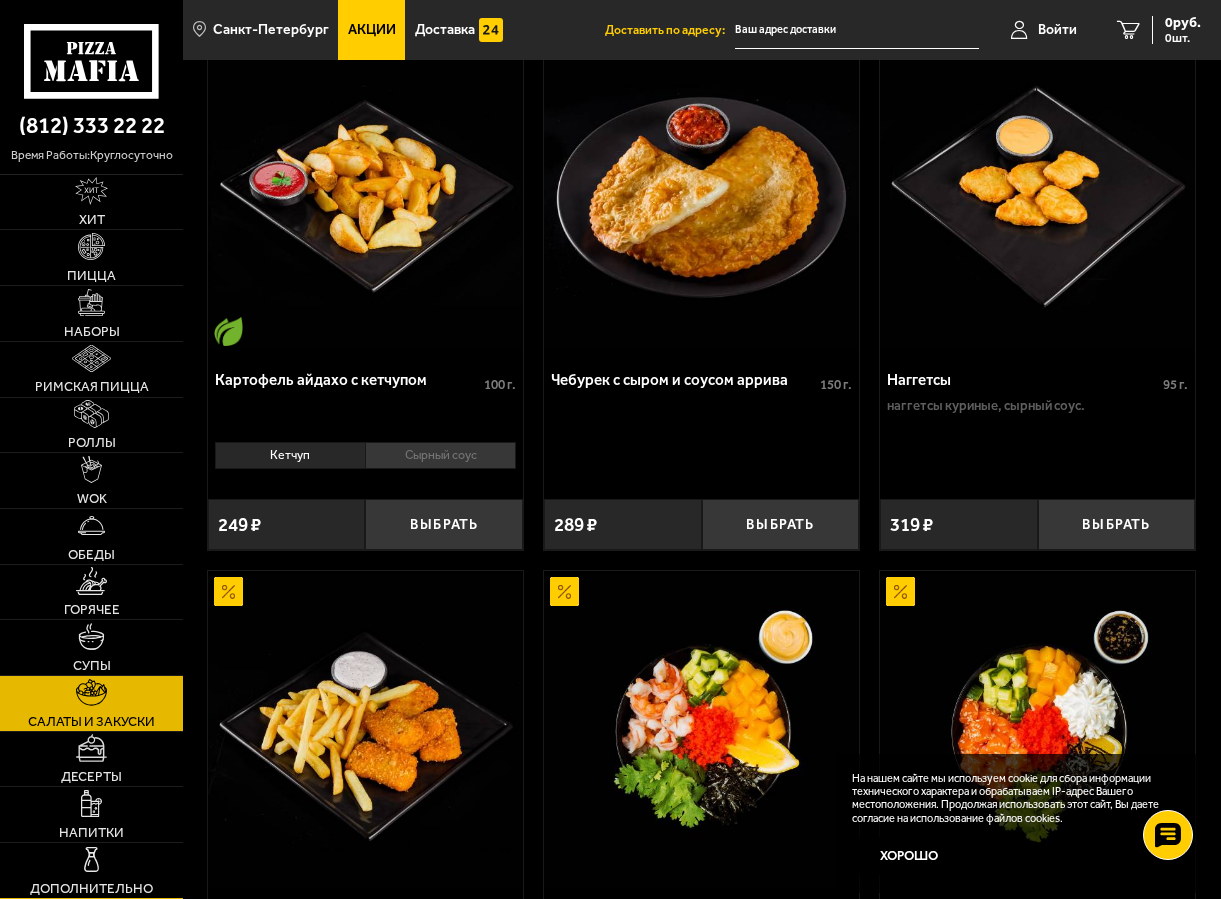 click at bounding box center [91, 859] 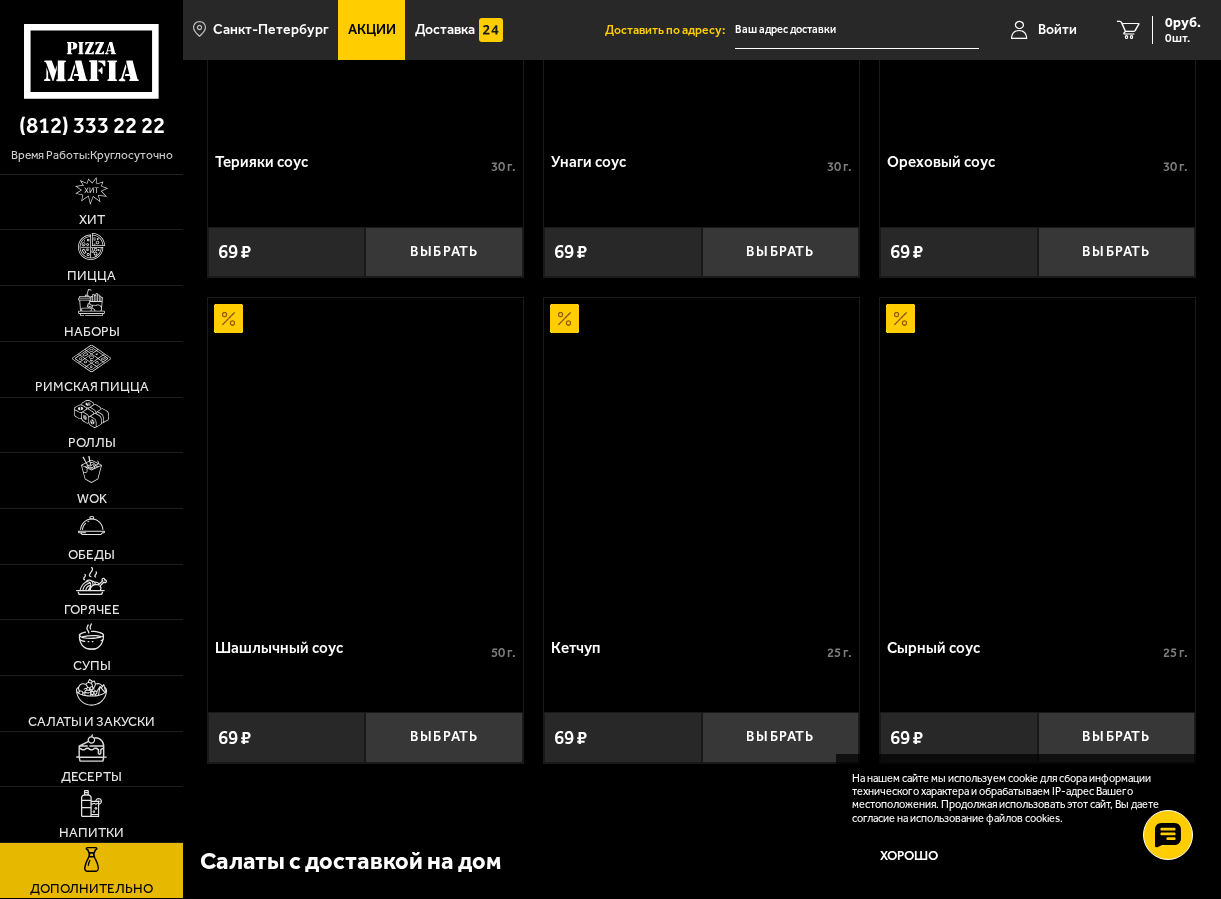 scroll, scrollTop: 0, scrollLeft: 0, axis: both 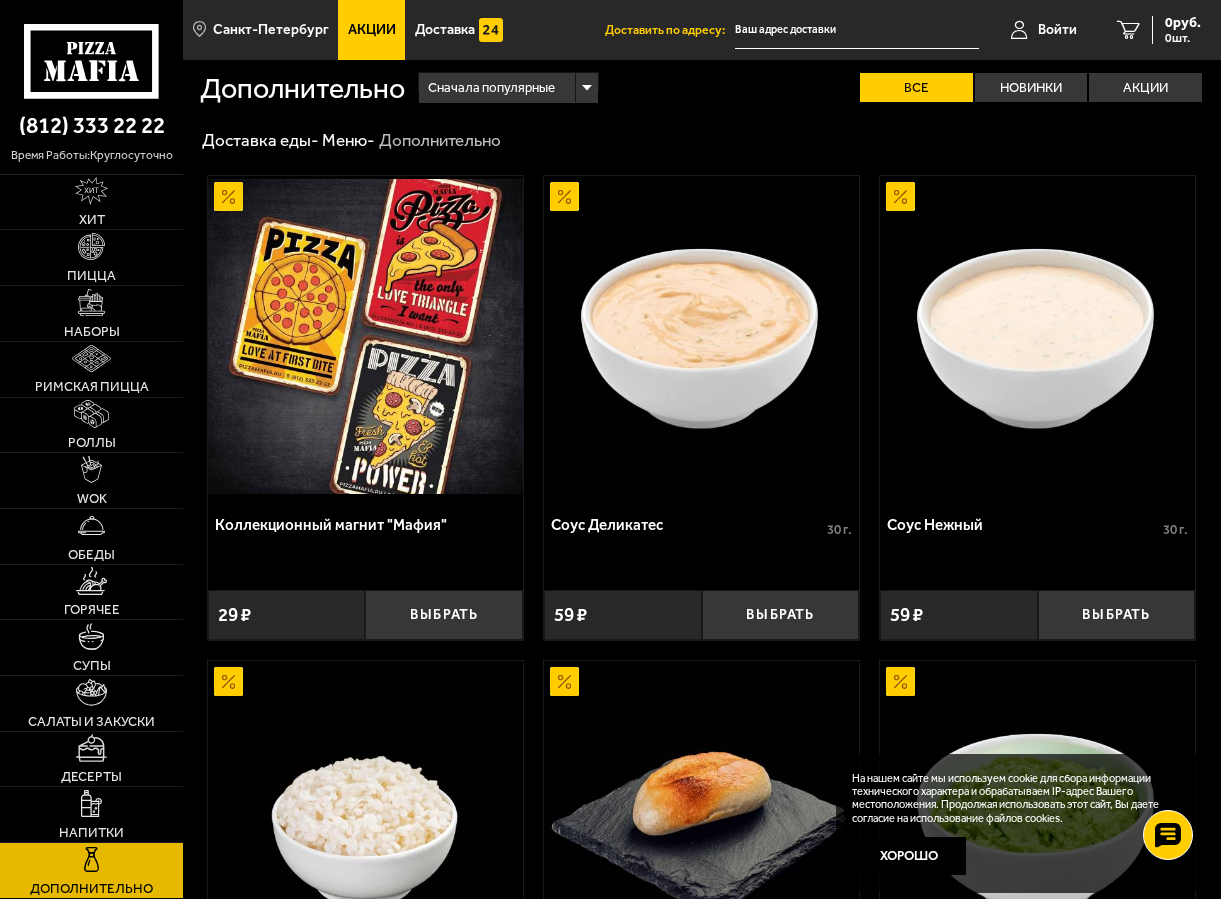 drag, startPoint x: 1220, startPoint y: 188, endPoint x: 1220, endPoint y: 210, distance: 22 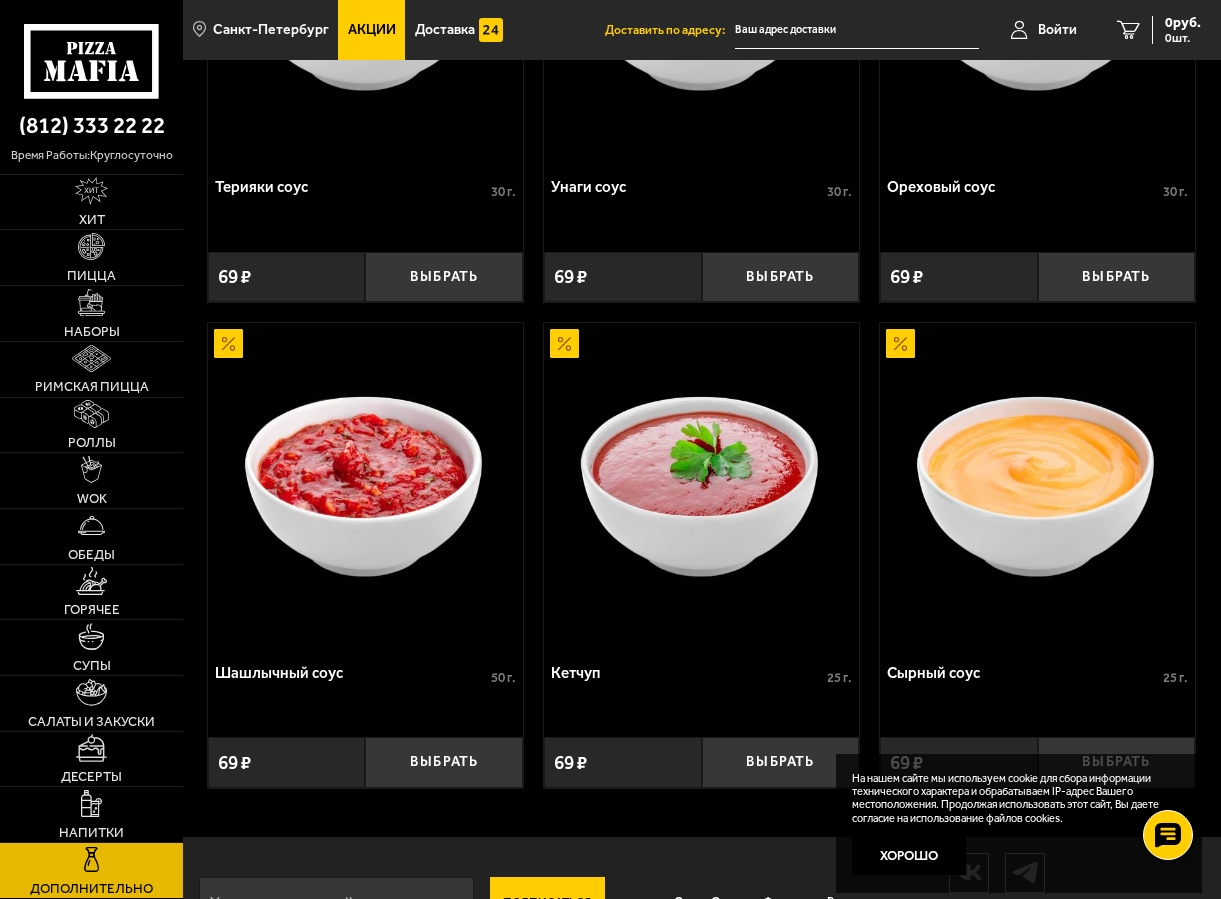 scroll, scrollTop: 1890, scrollLeft: 0, axis: vertical 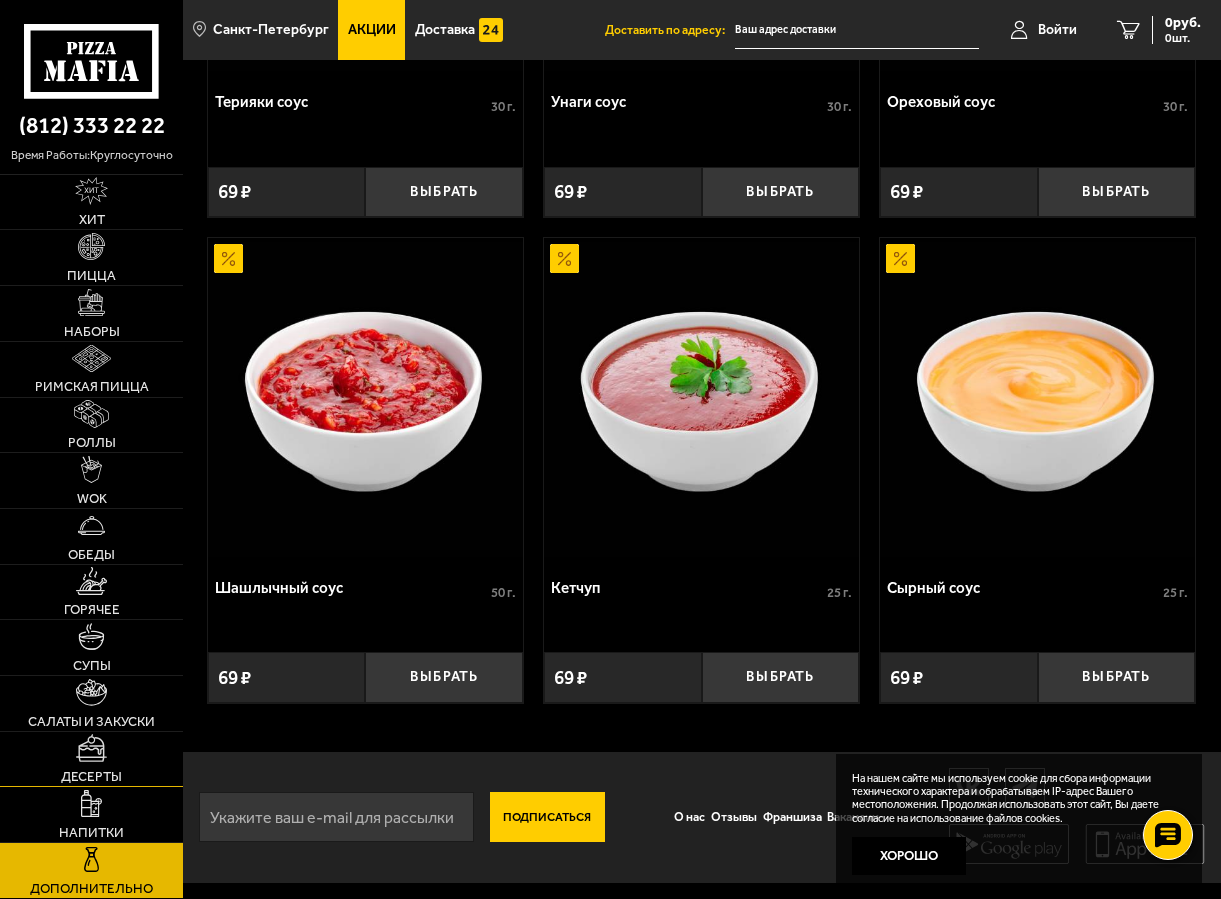 click at bounding box center (91, 747) 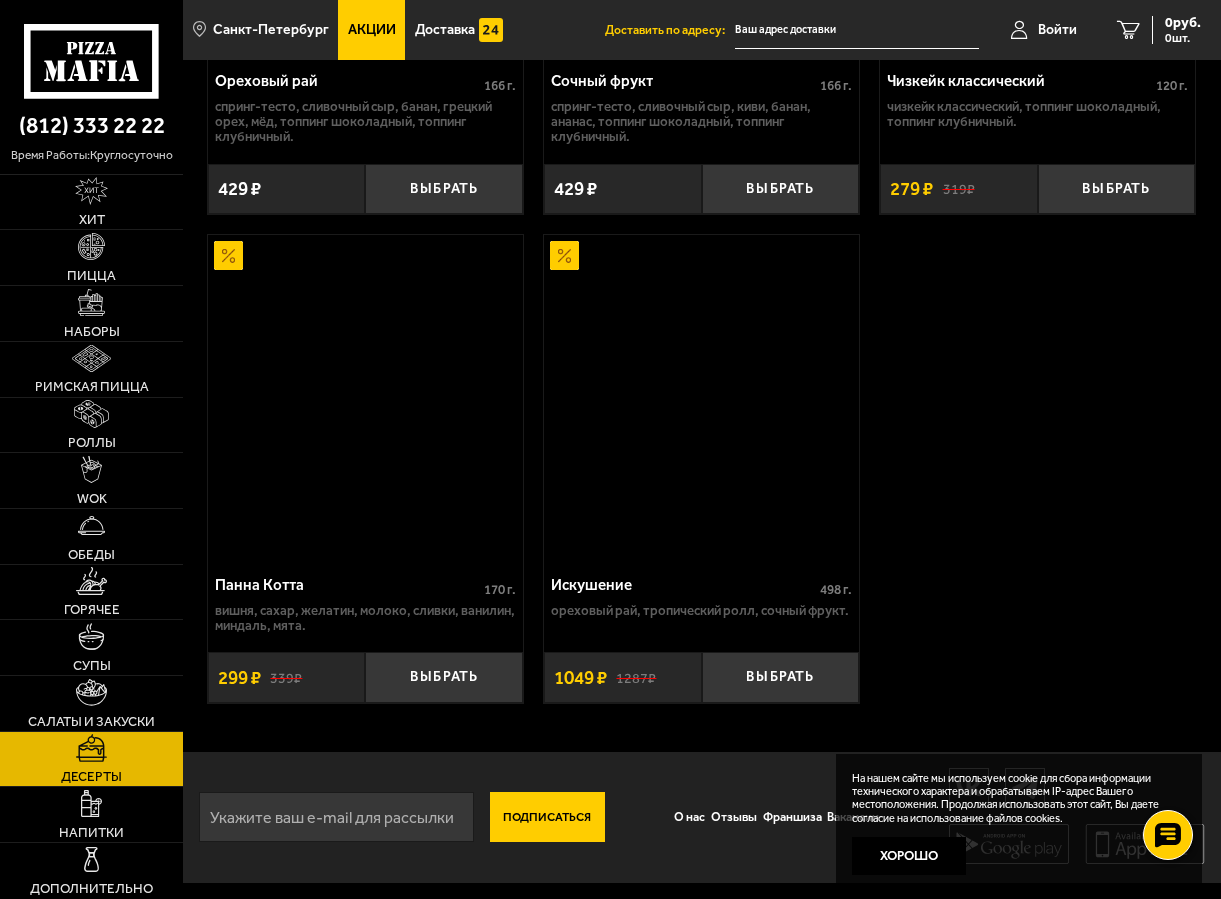 scroll, scrollTop: 0, scrollLeft: 0, axis: both 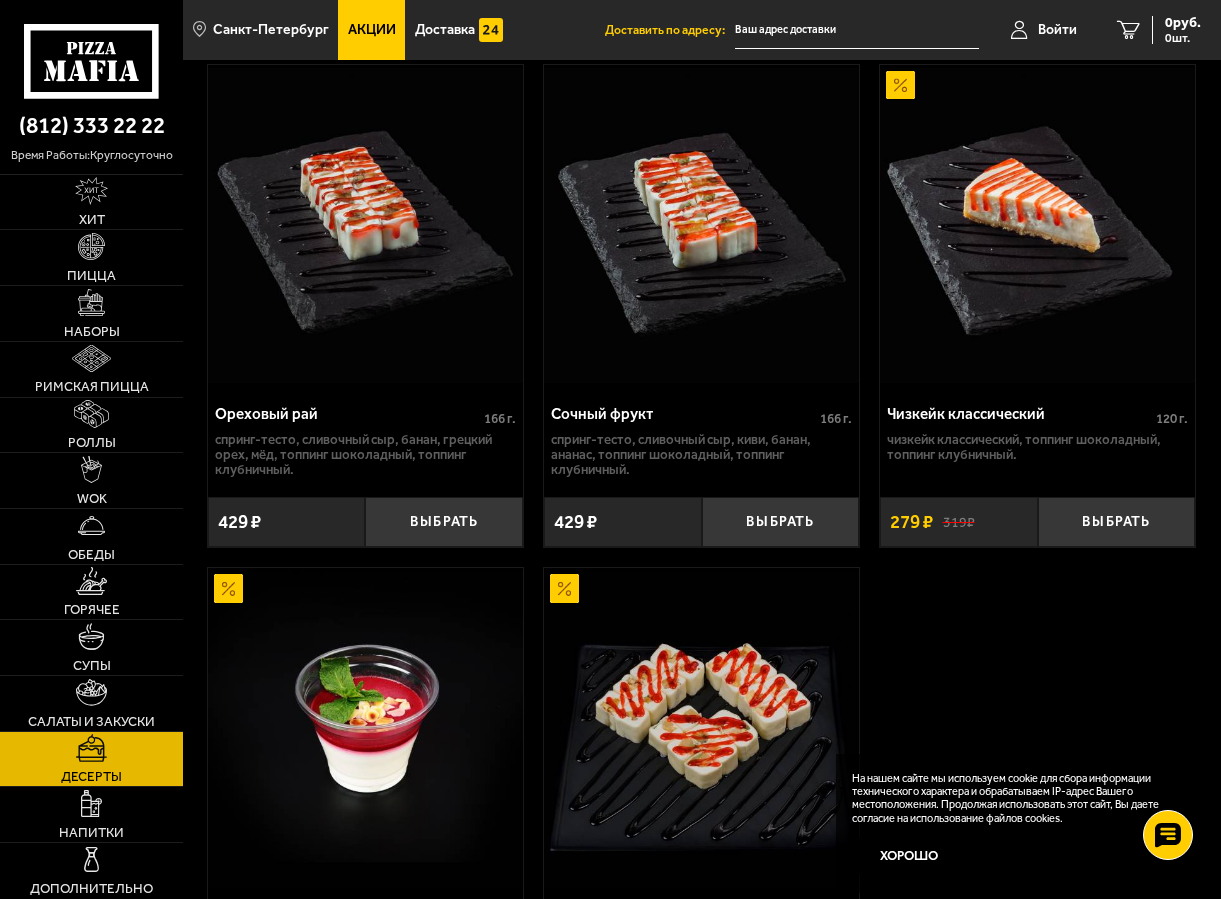 drag, startPoint x: 1218, startPoint y: 510, endPoint x: 1225, endPoint y: 535, distance: 25.96151 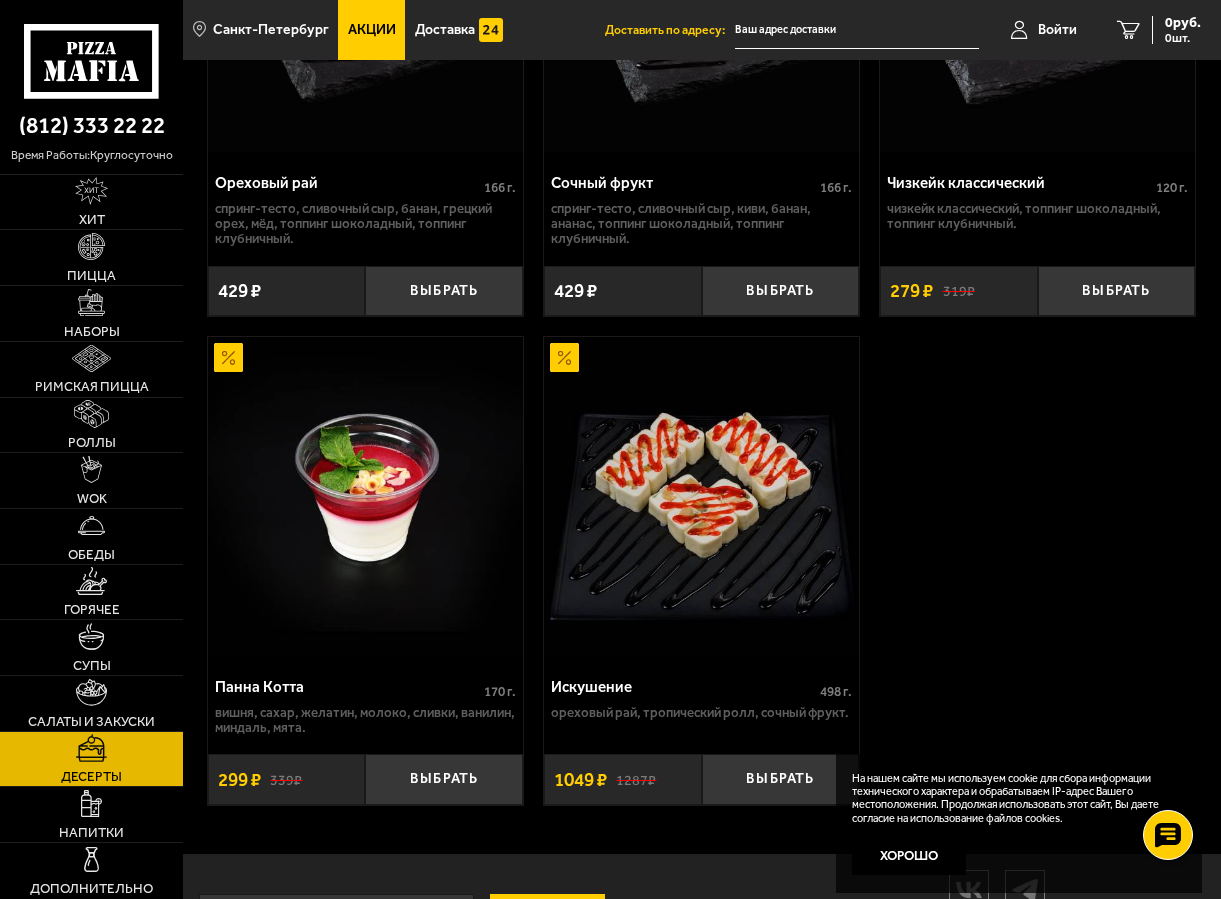 scroll, scrollTop: 1321, scrollLeft: 0, axis: vertical 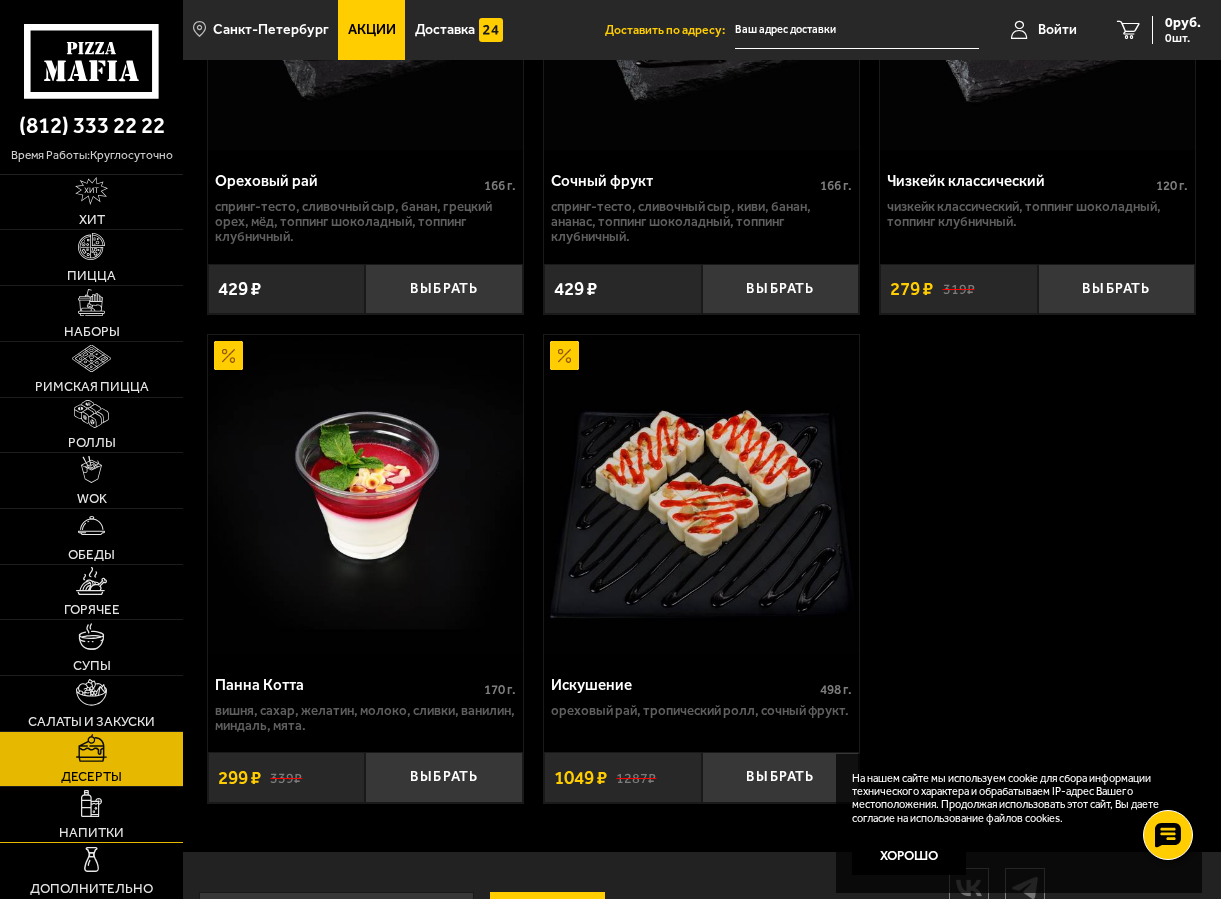 click on "Напитки" at bounding box center (91, 814) 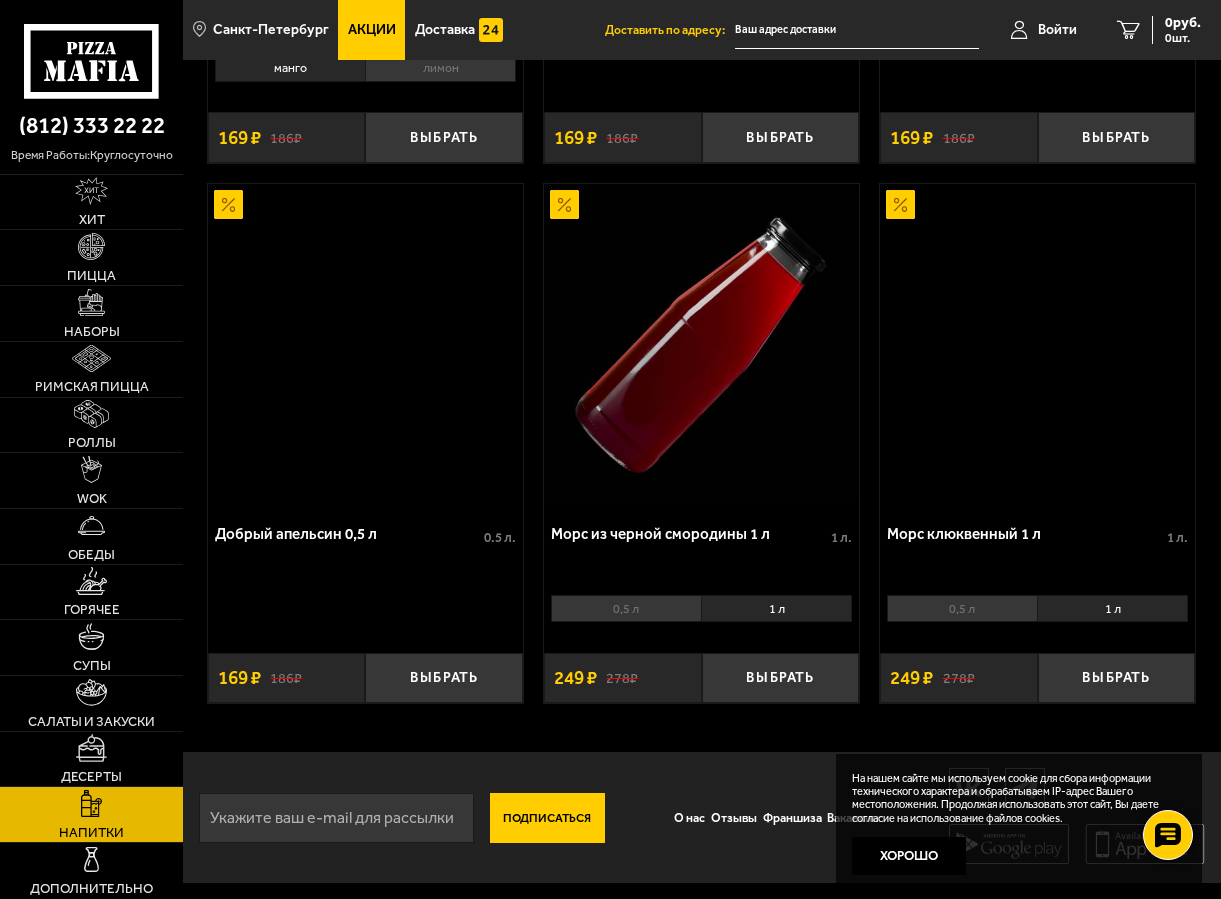 scroll, scrollTop: 0, scrollLeft: 0, axis: both 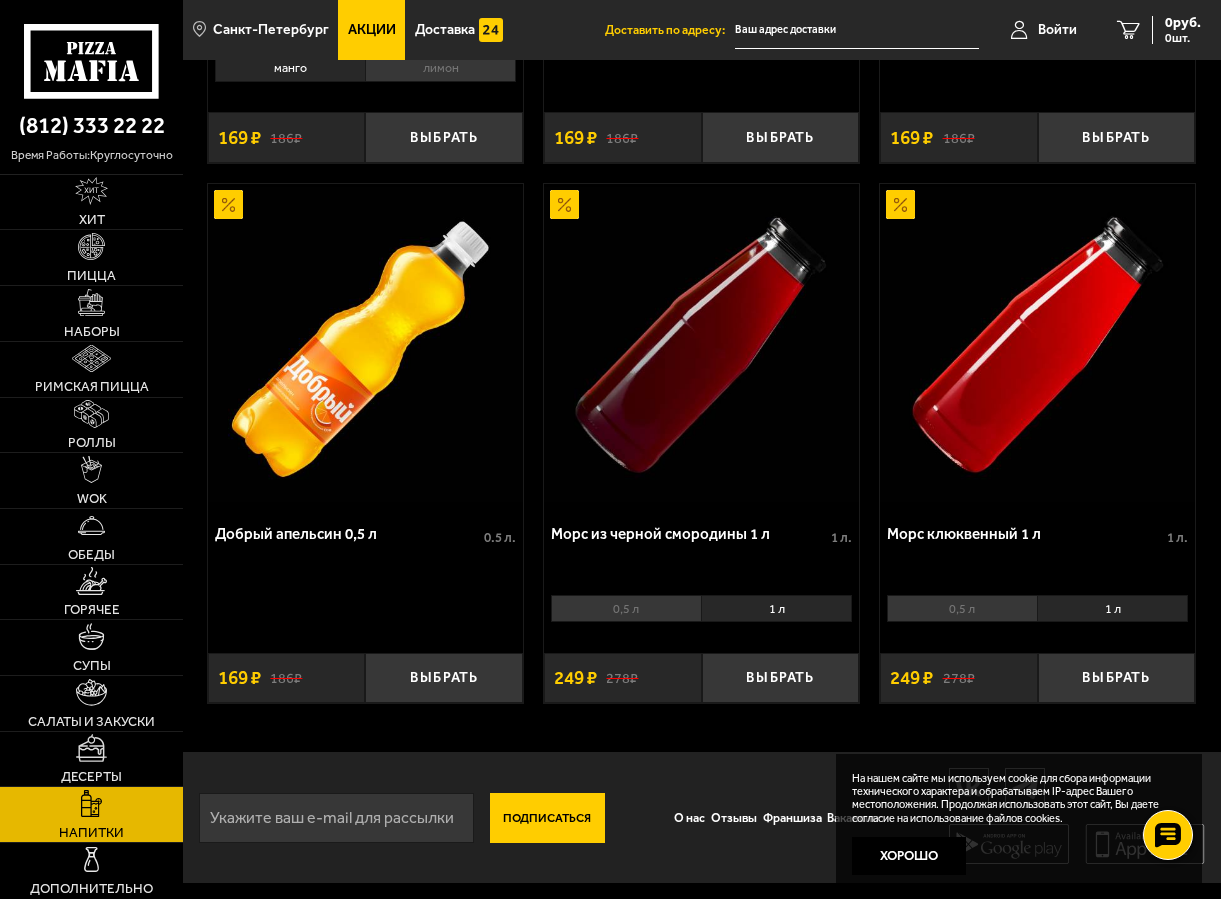 click on "0,5 л" at bounding box center [962, 608] 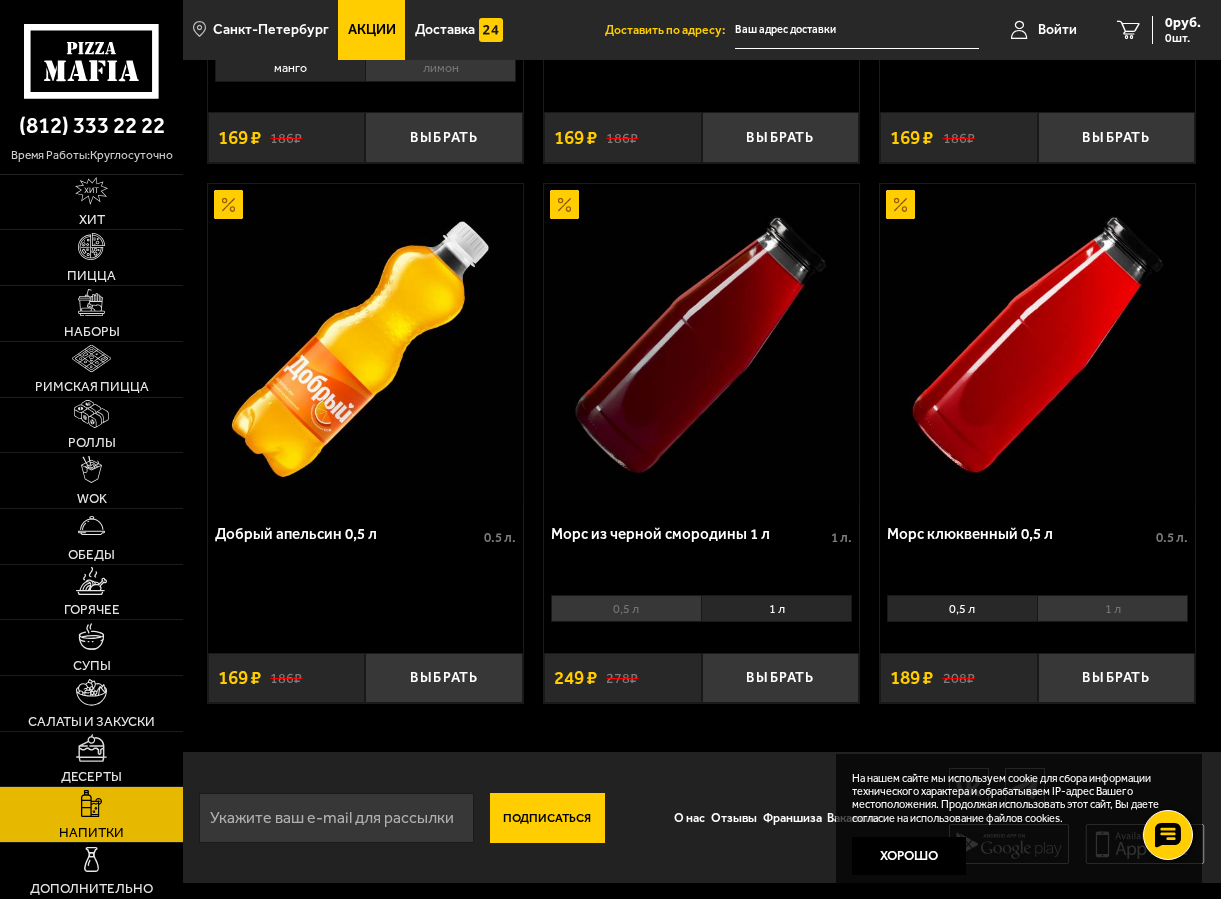 click on "1 л" at bounding box center [1112, 608] 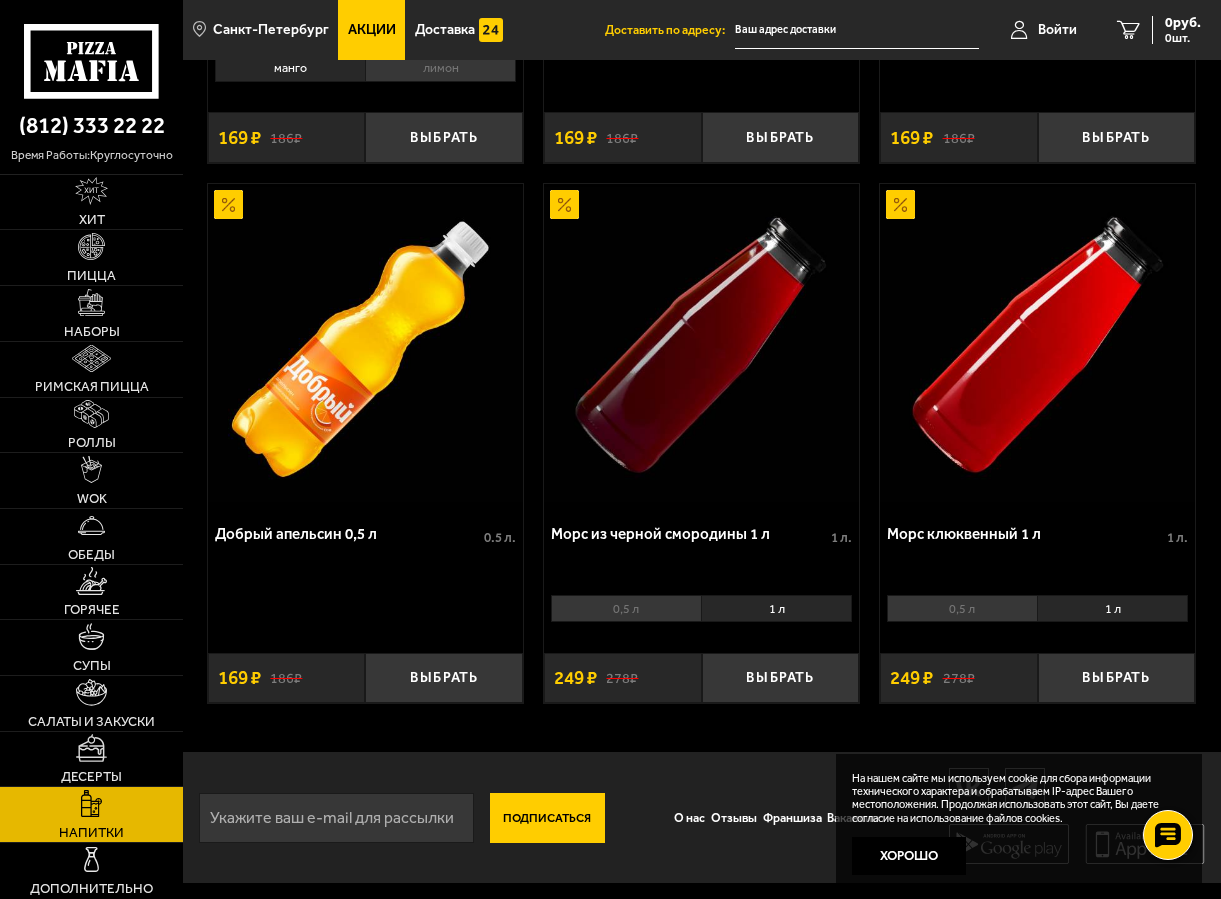 click on "0,5 л" at bounding box center (962, 608) 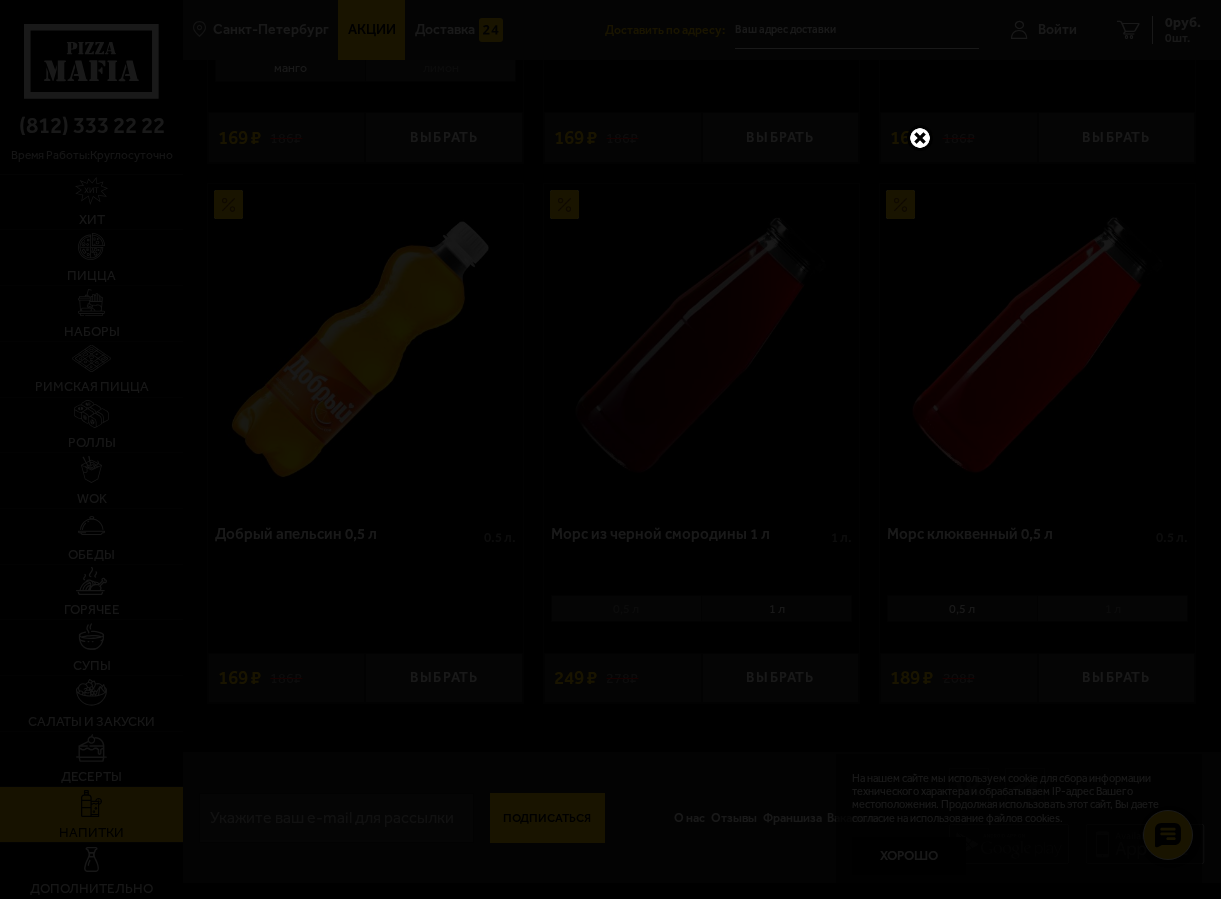 click at bounding box center [920, 138] 